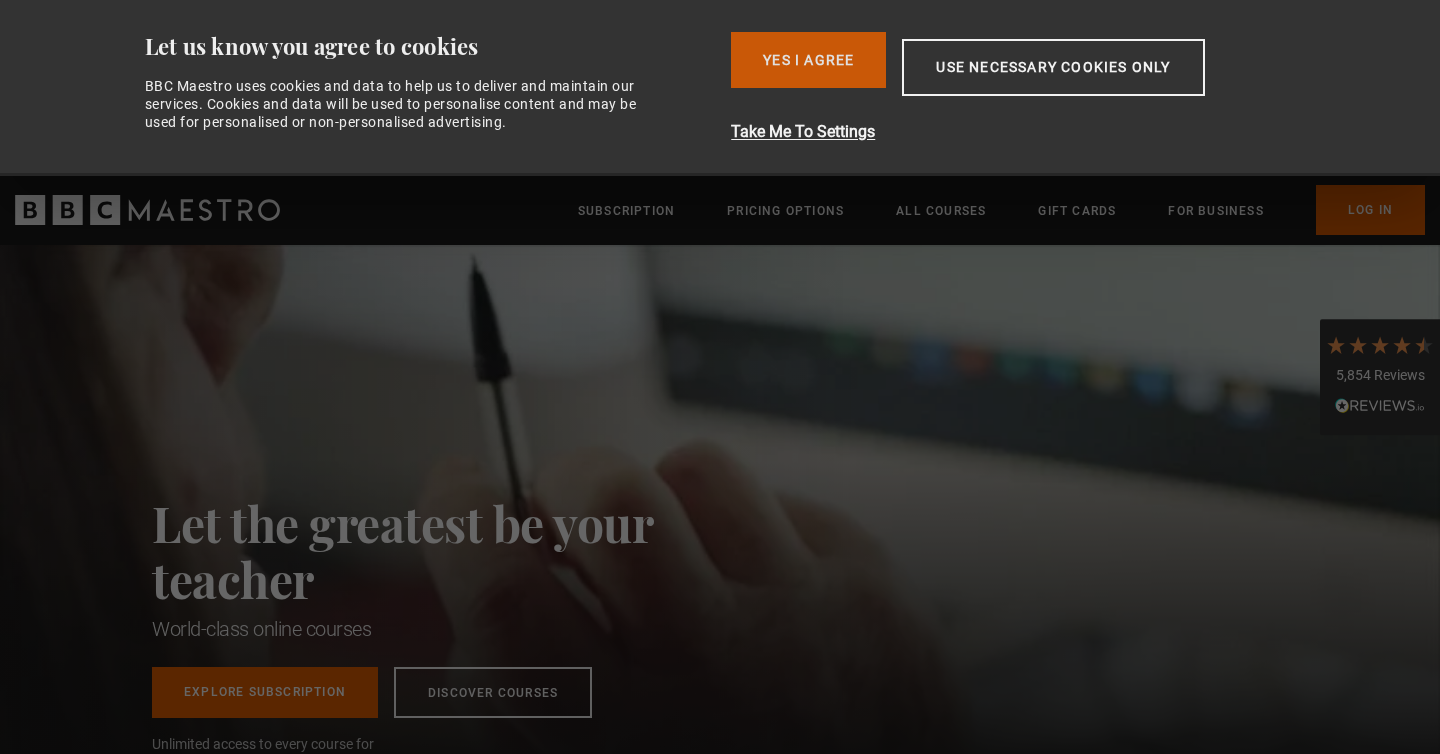 scroll, scrollTop: 0, scrollLeft: 0, axis: both 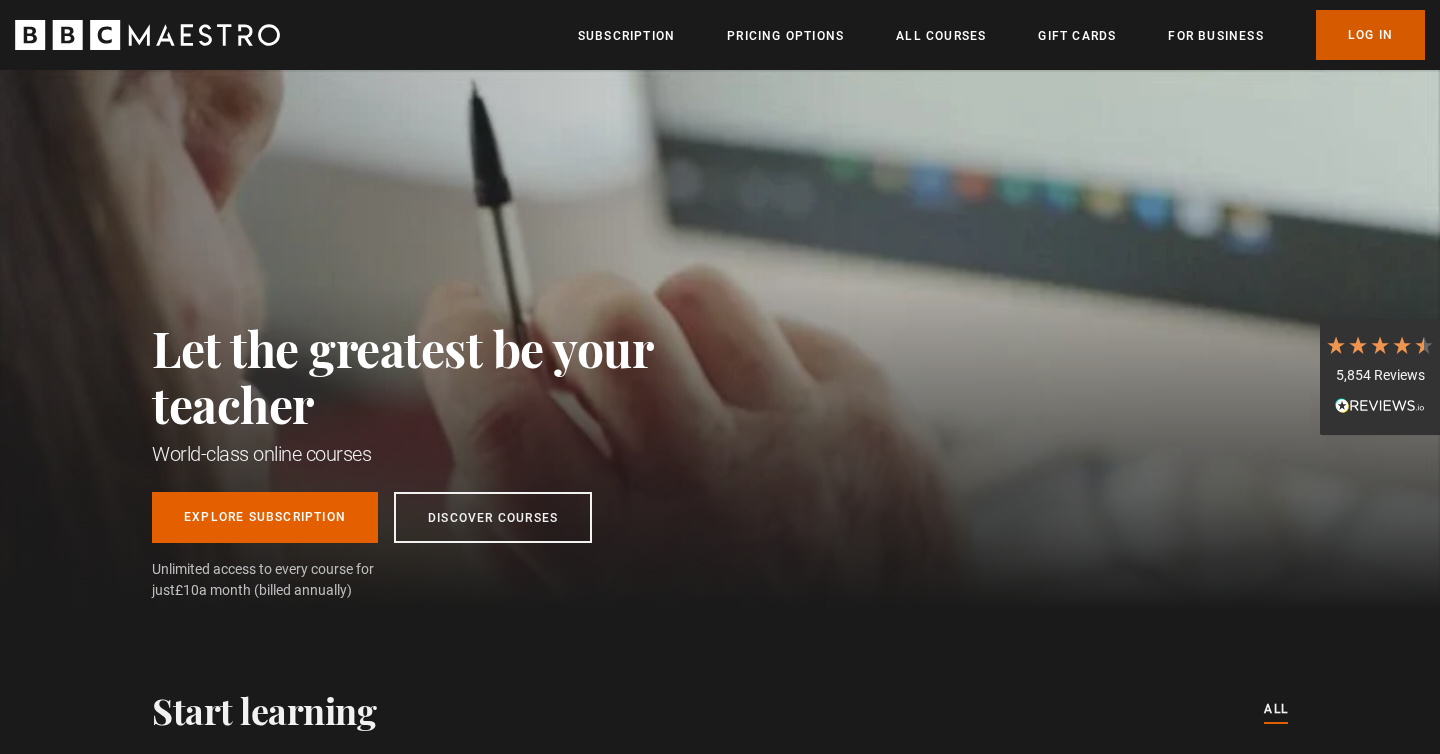 click on "Log In" at bounding box center (1370, 35) 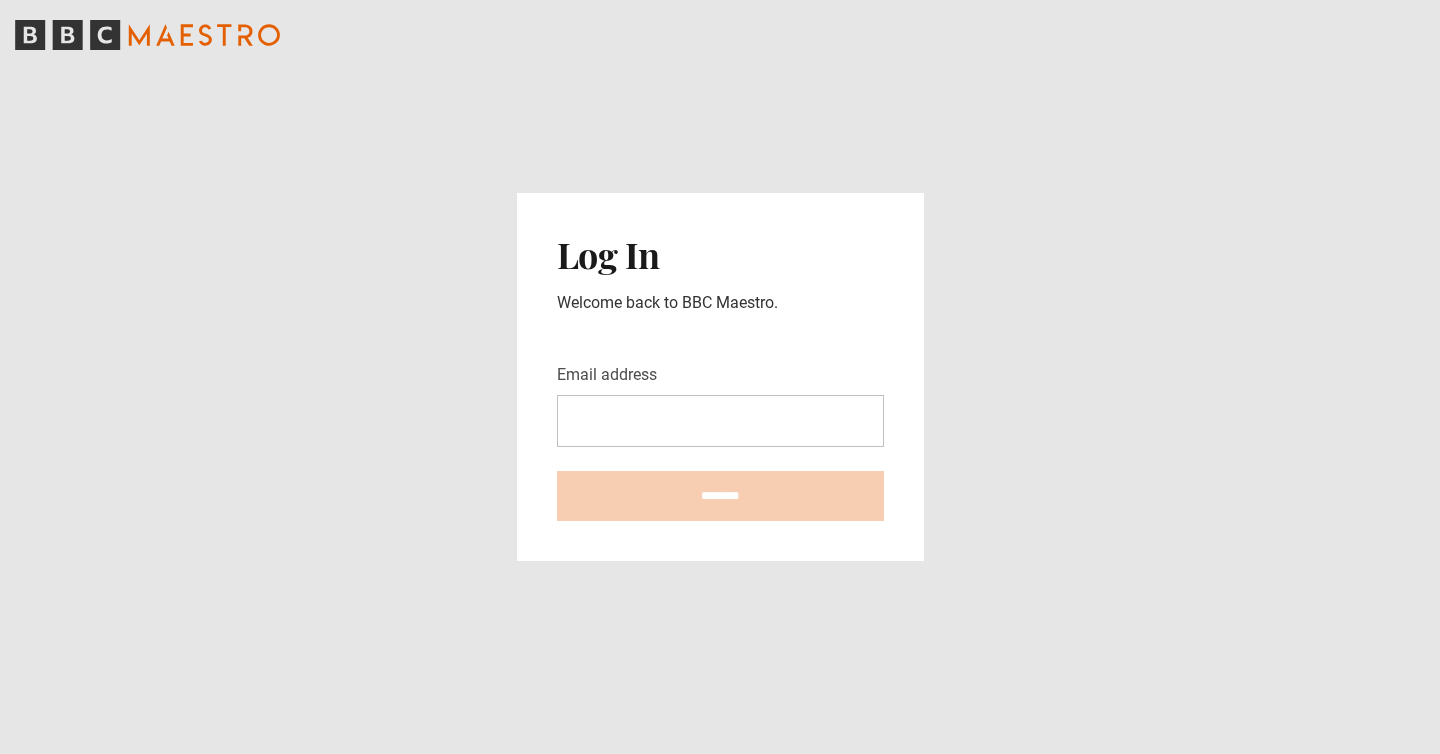 scroll, scrollTop: 0, scrollLeft: 0, axis: both 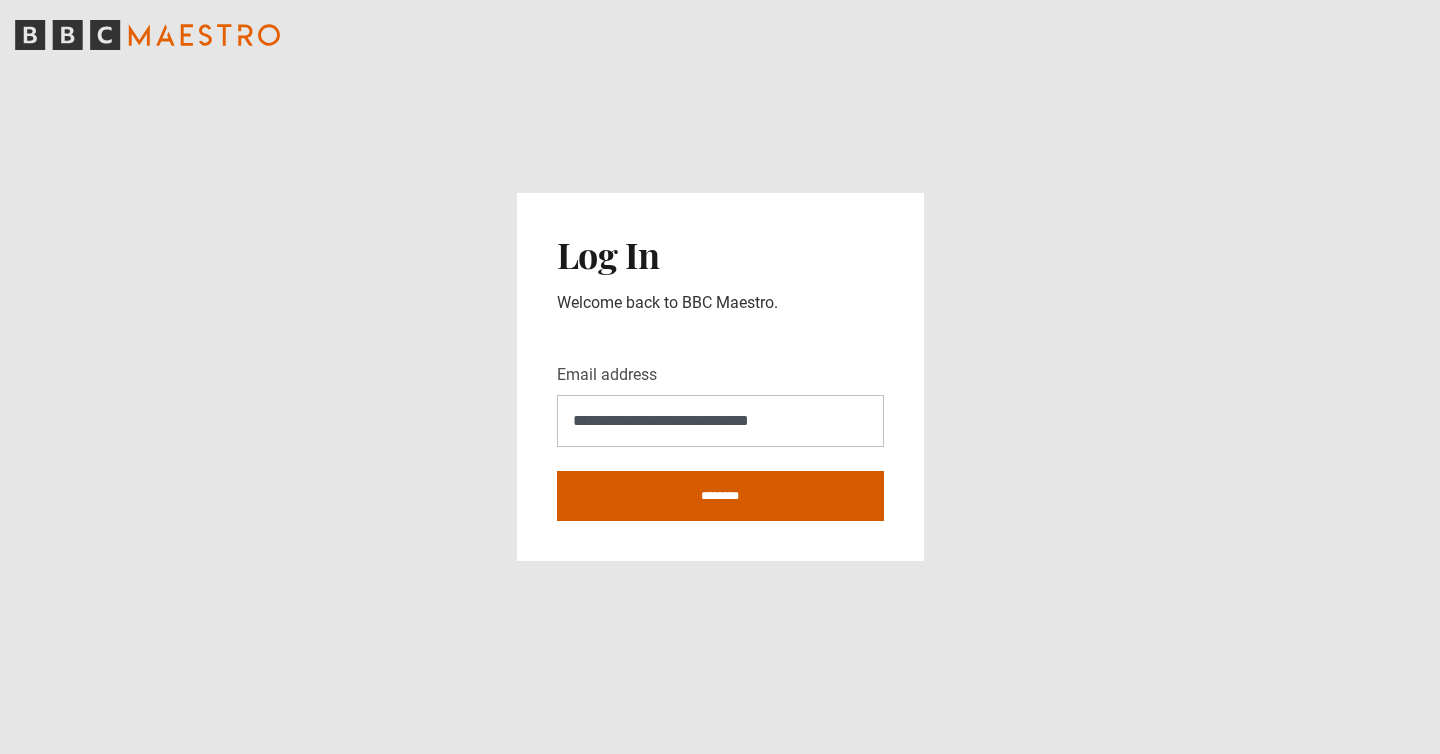 click on "********" at bounding box center (720, 496) 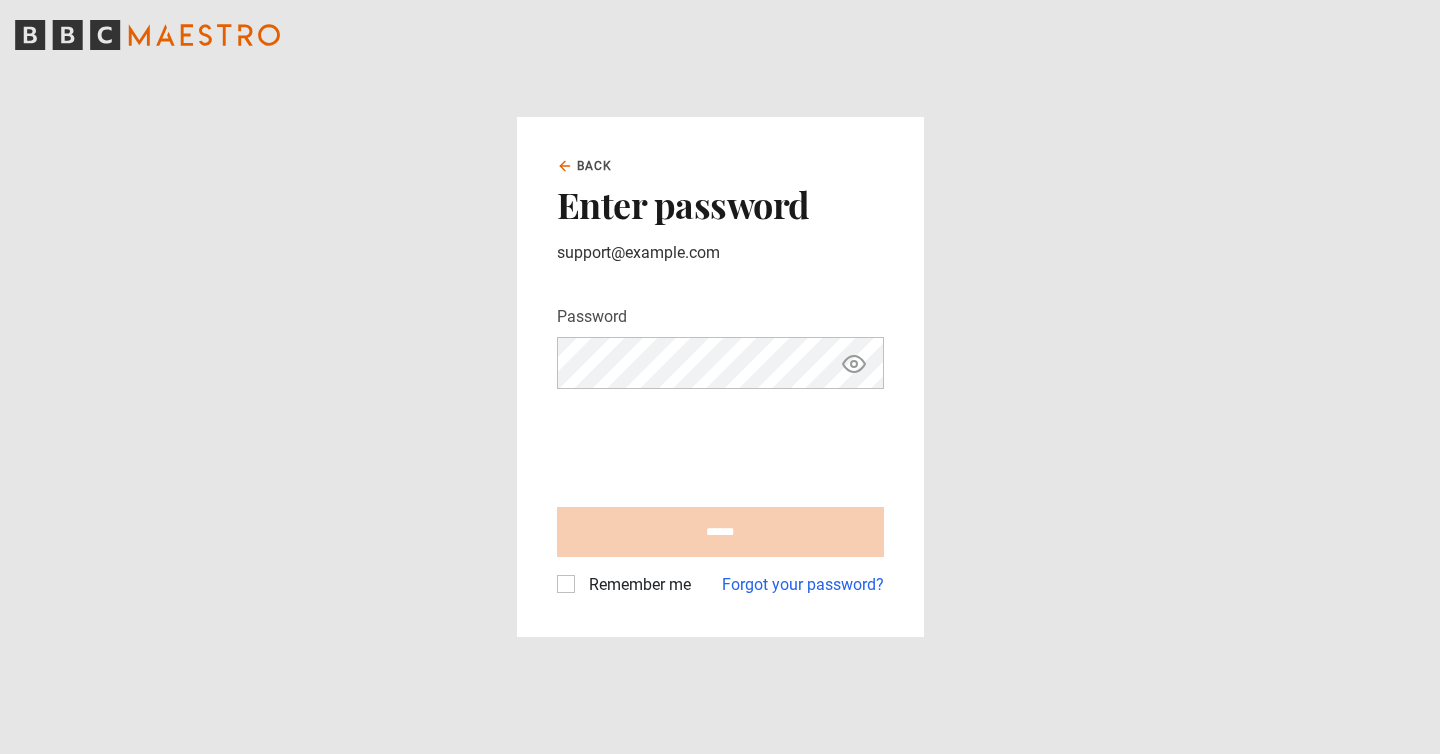 scroll, scrollTop: 0, scrollLeft: 0, axis: both 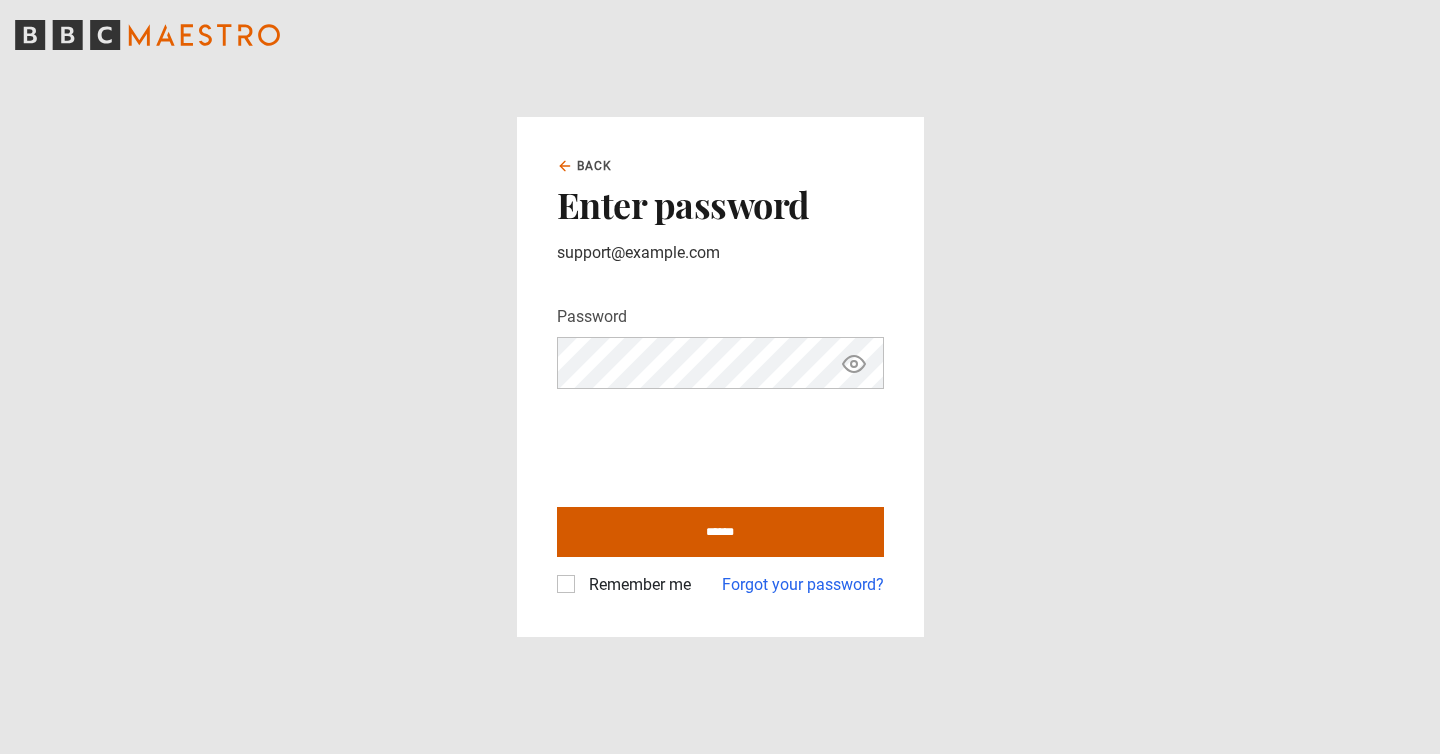 click on "******" at bounding box center [720, 532] 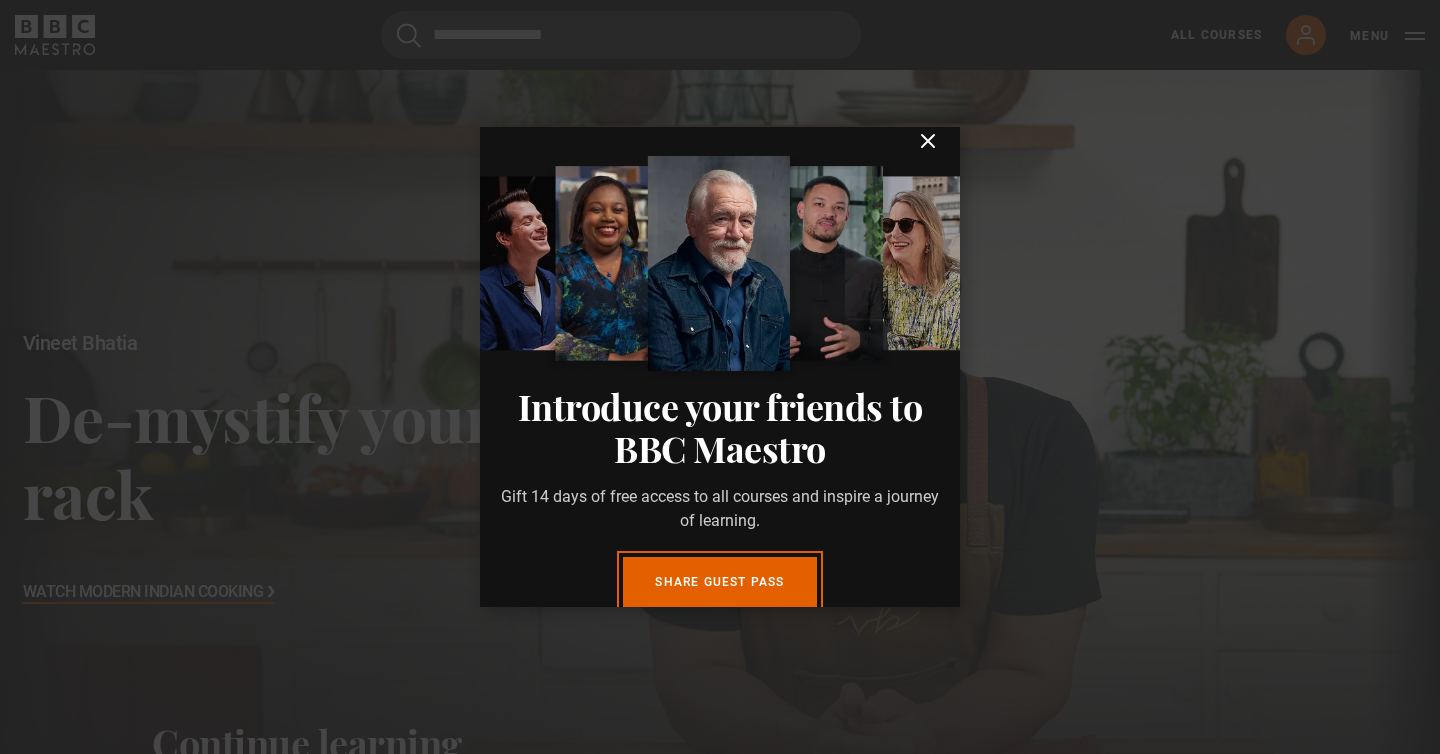 scroll, scrollTop: 0, scrollLeft: 0, axis: both 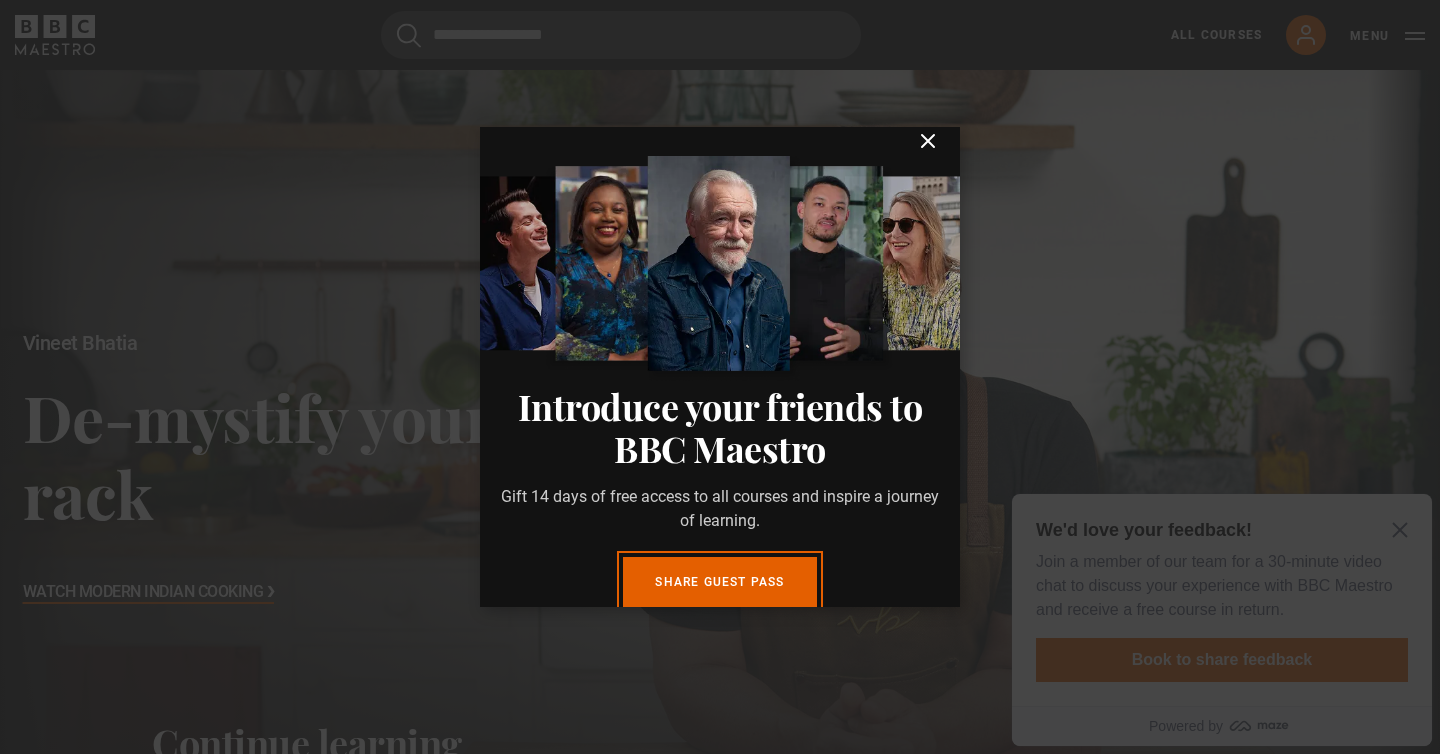 click 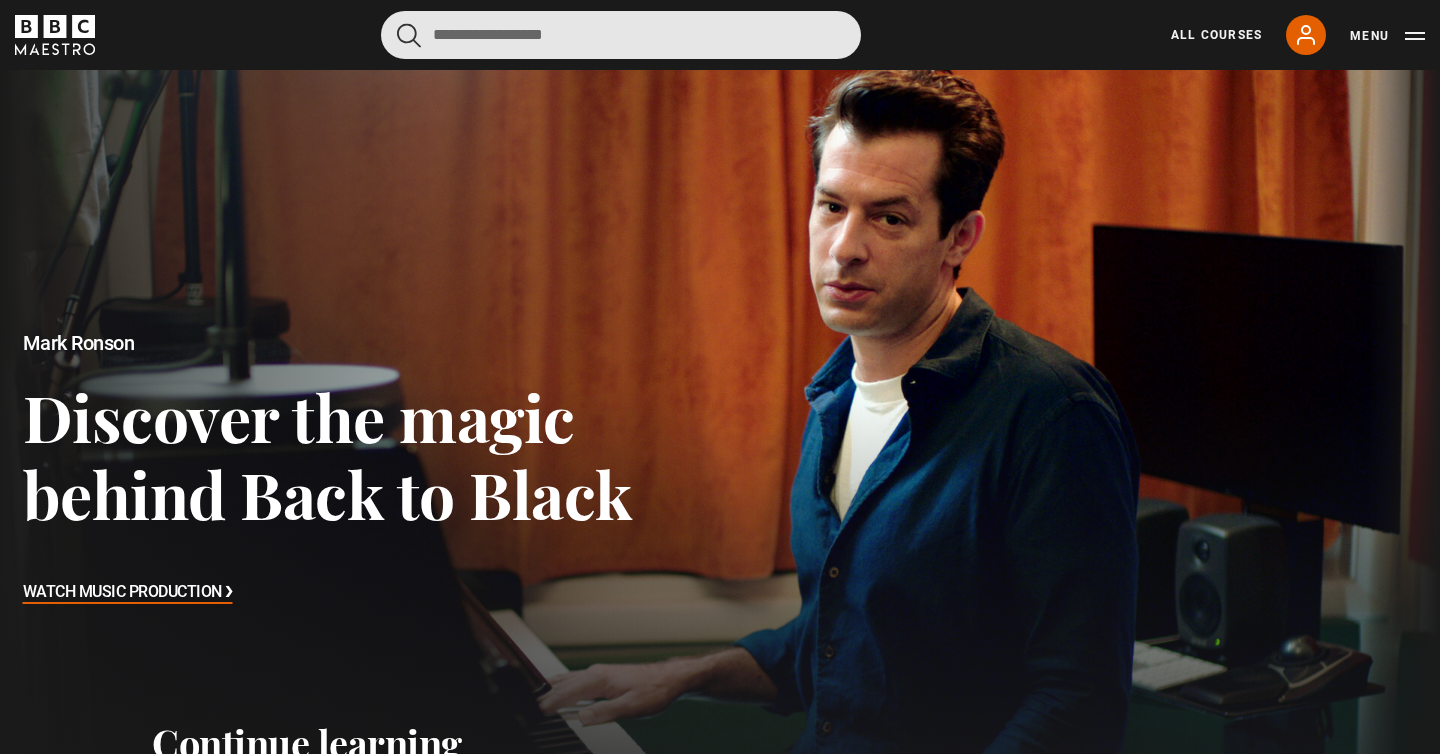 click at bounding box center [621, 35] 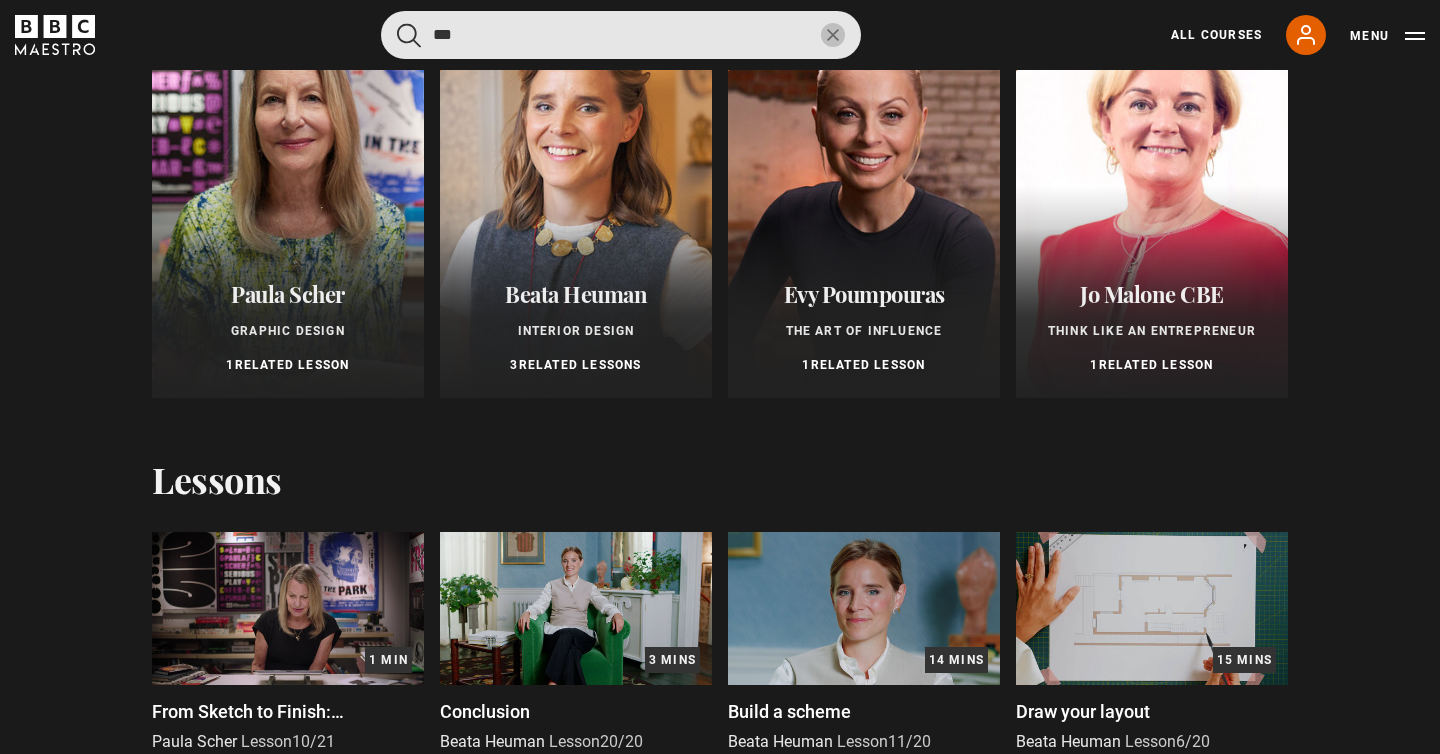 scroll, scrollTop: 0, scrollLeft: 0, axis: both 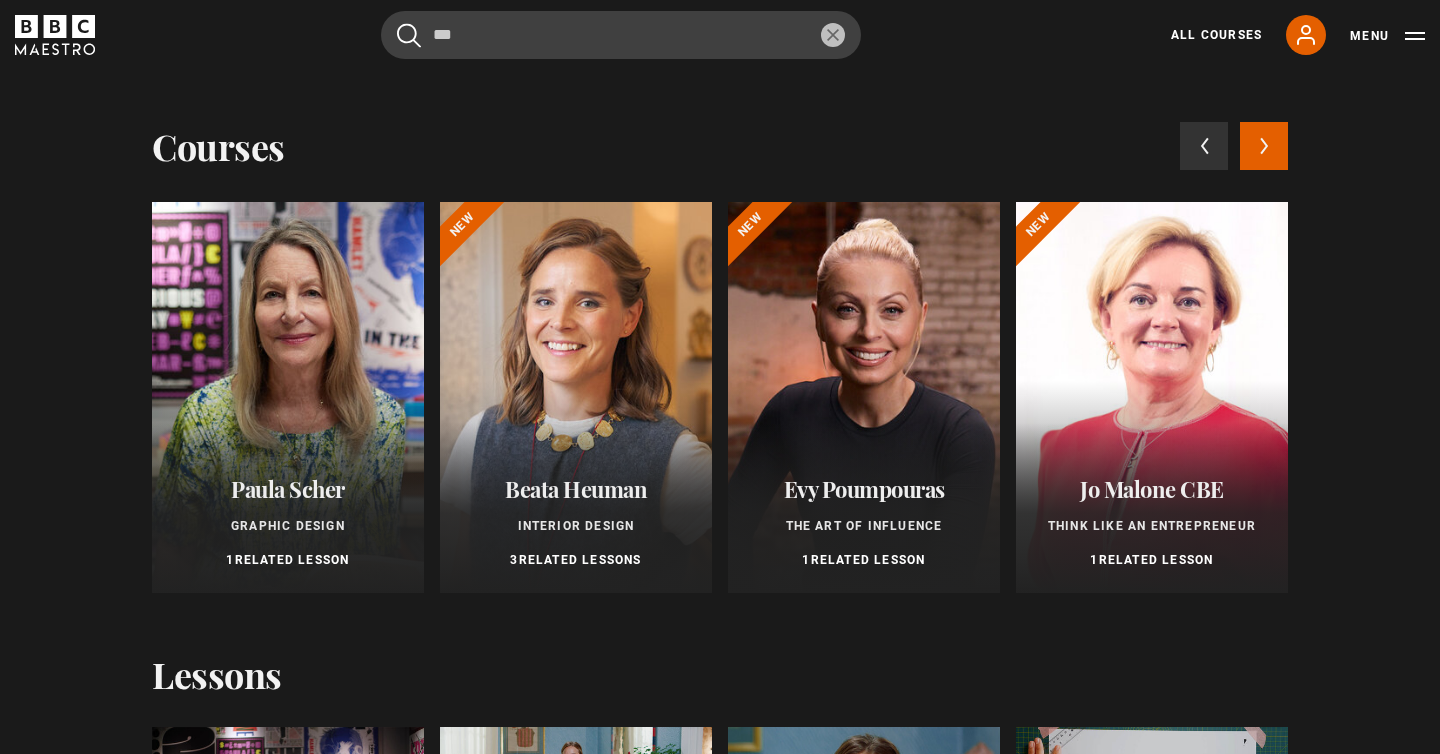 click on "Next courses" at bounding box center (1264, 146) 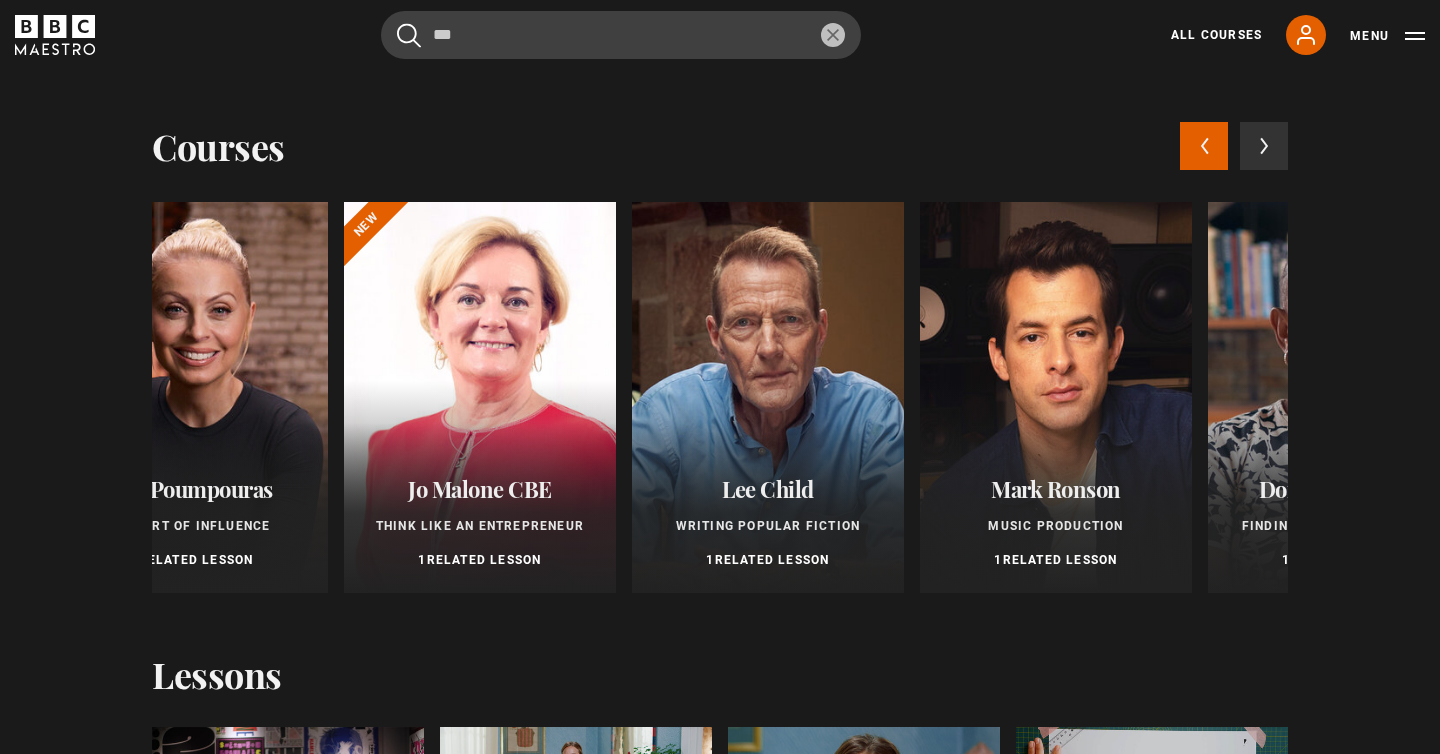 scroll, scrollTop: 0, scrollLeft: 864, axis: horizontal 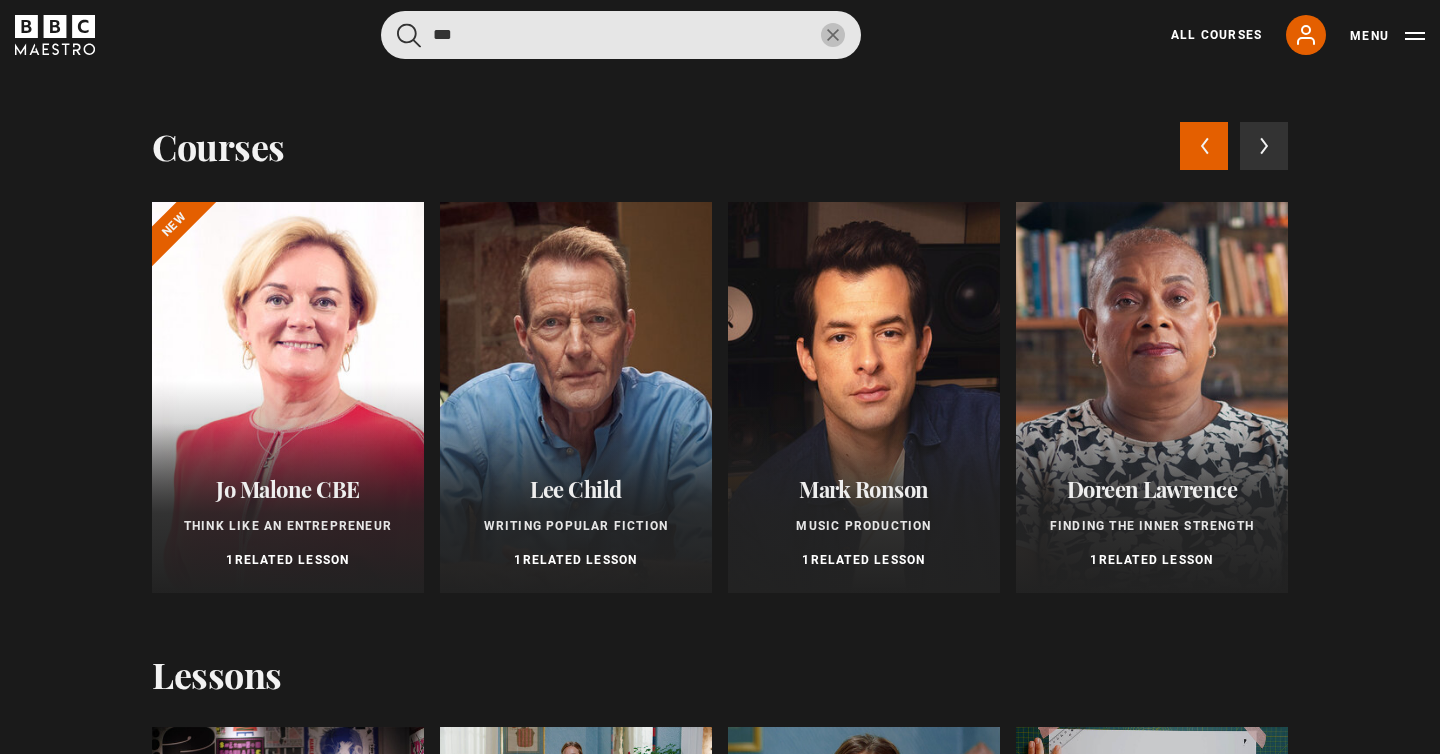 click on "***" at bounding box center (621, 35) 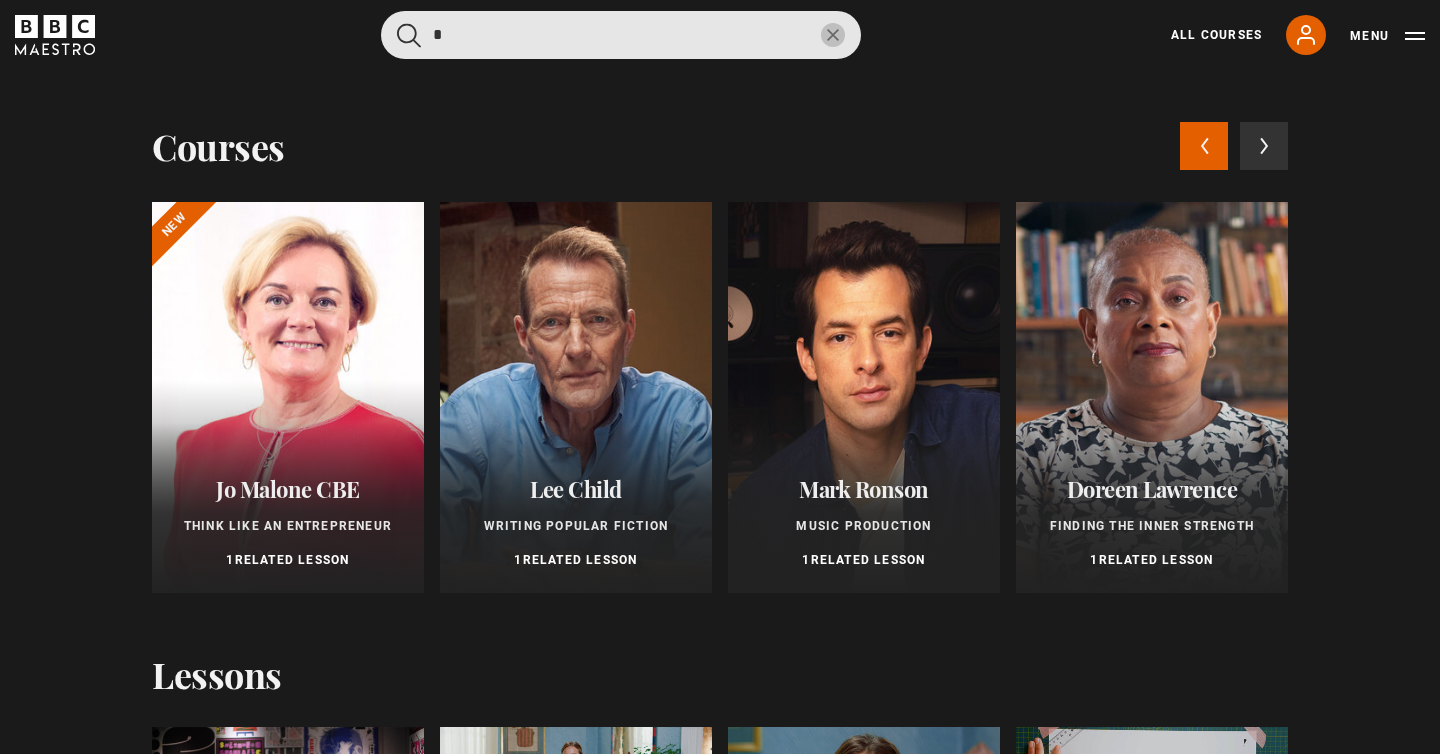 scroll, scrollTop: 0, scrollLeft: 0, axis: both 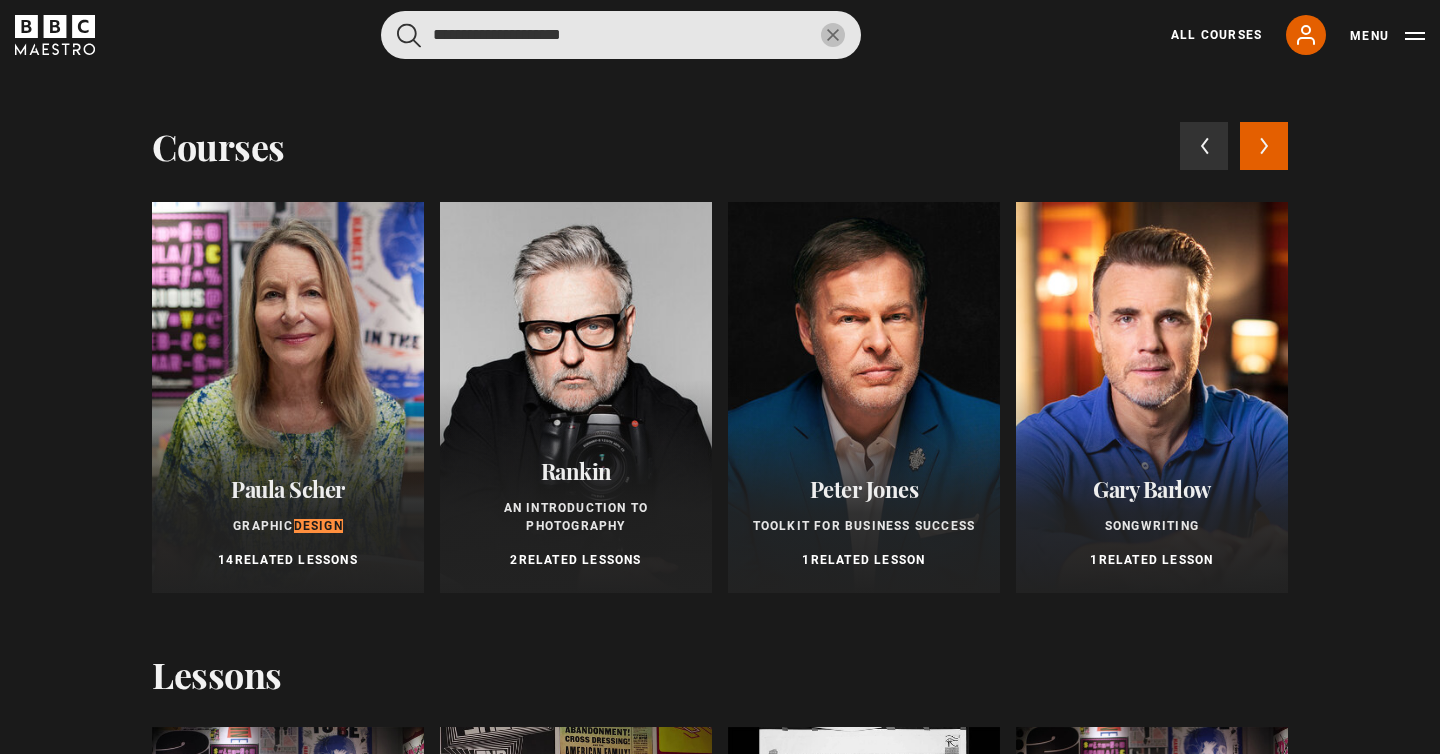 type on "**********" 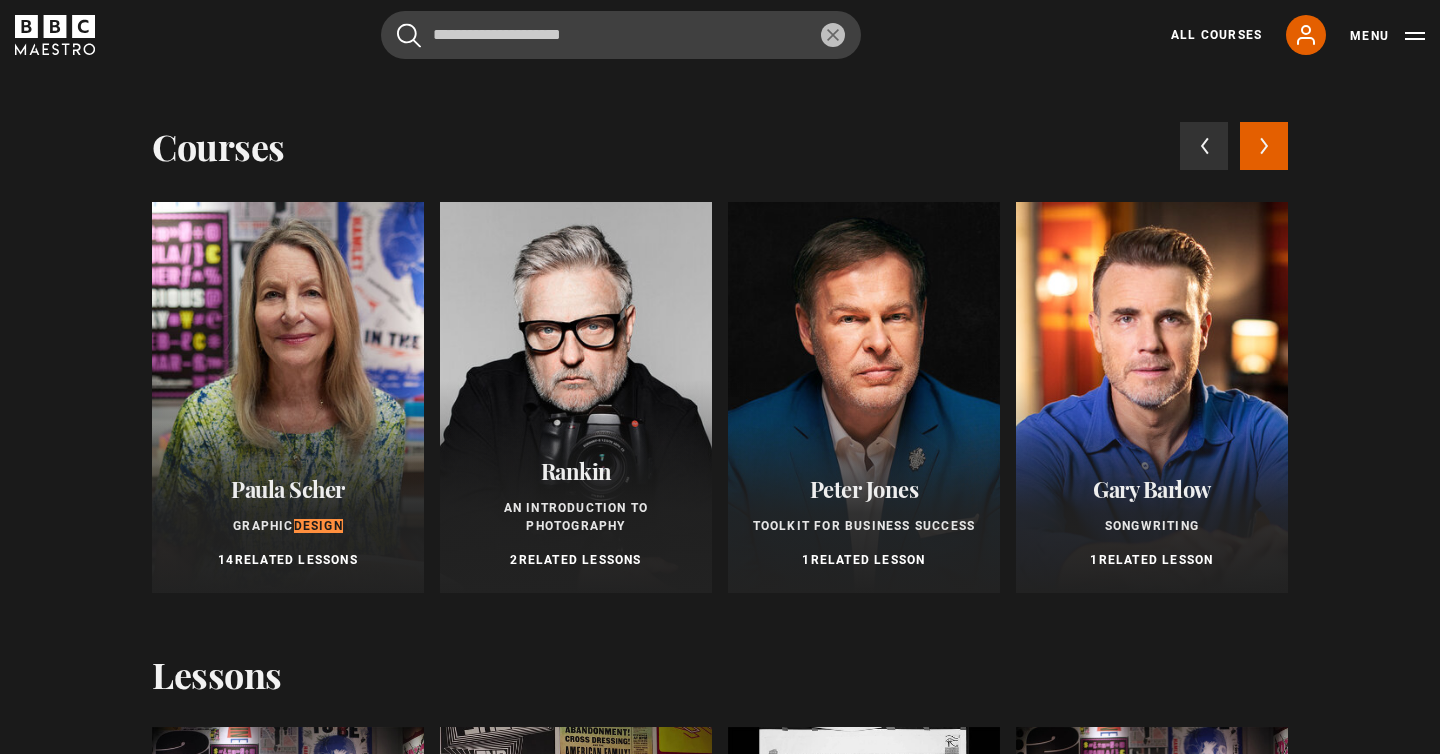 click 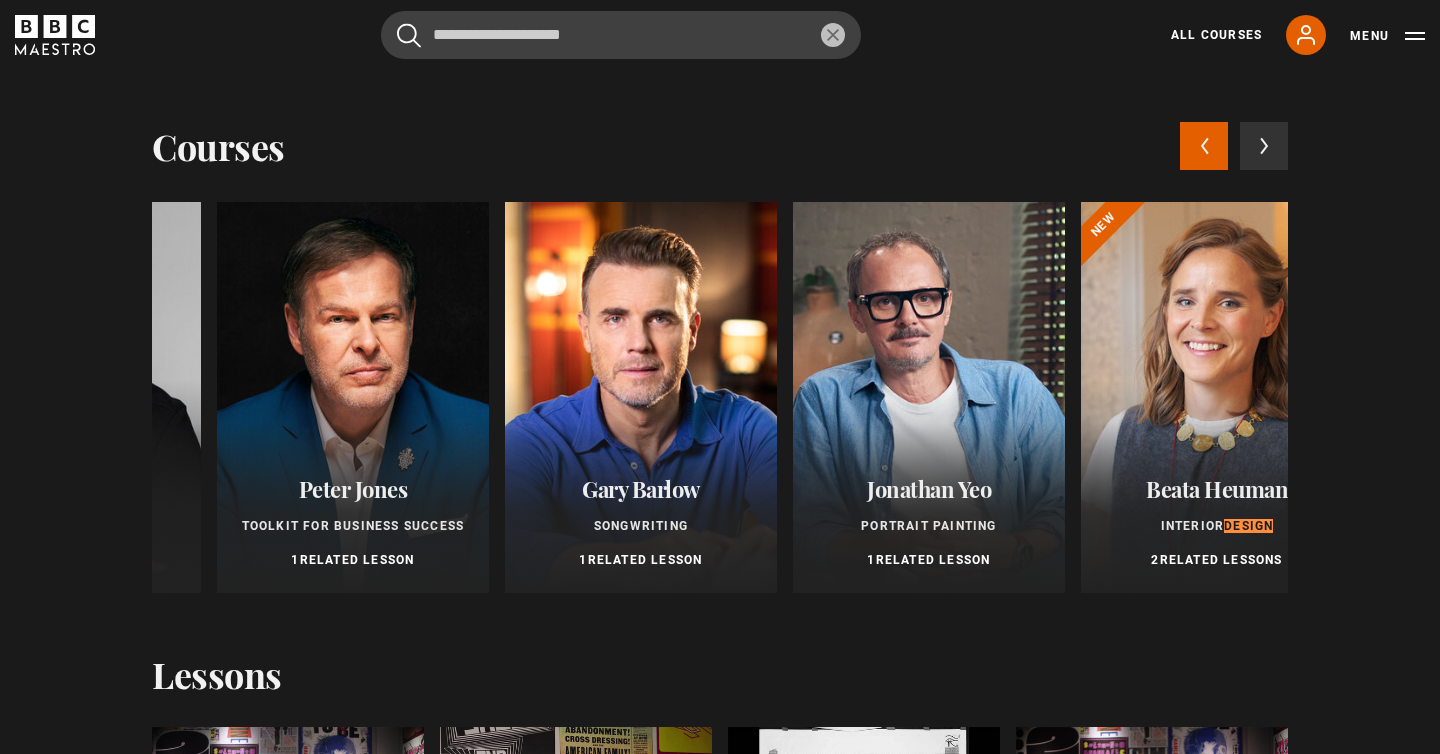 scroll, scrollTop: 0, scrollLeft: 576, axis: horizontal 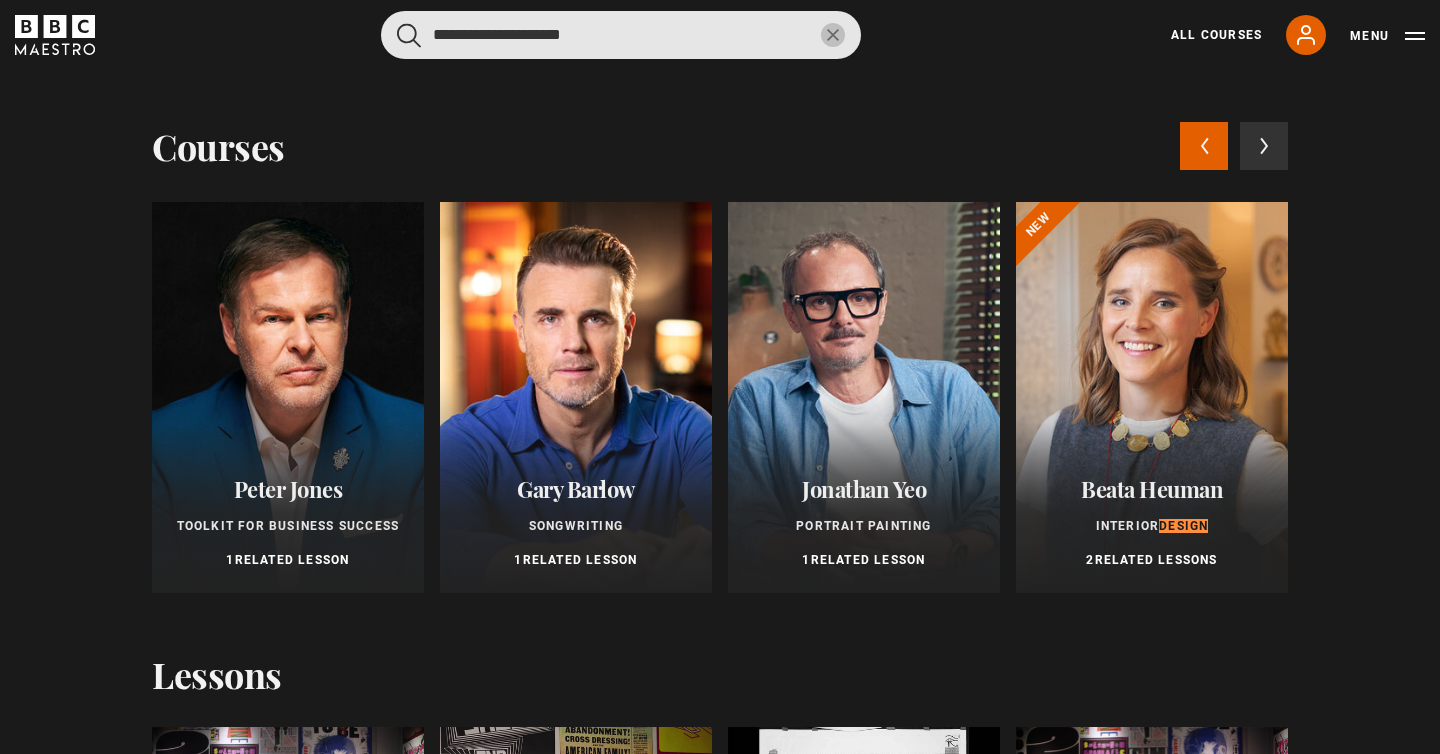 type on "**" 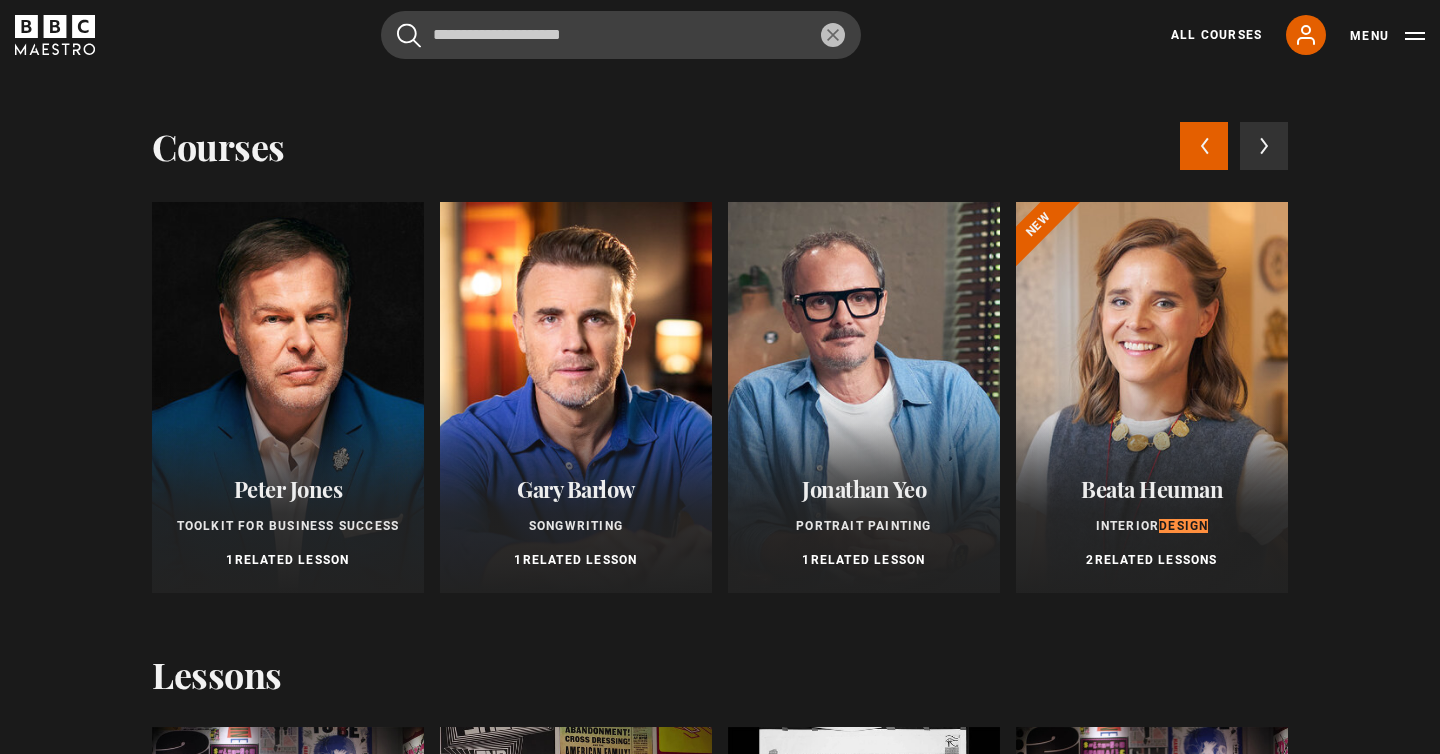 drag, startPoint x: 416, startPoint y: 38, endPoint x: 429, endPoint y: 32, distance: 14.3178215 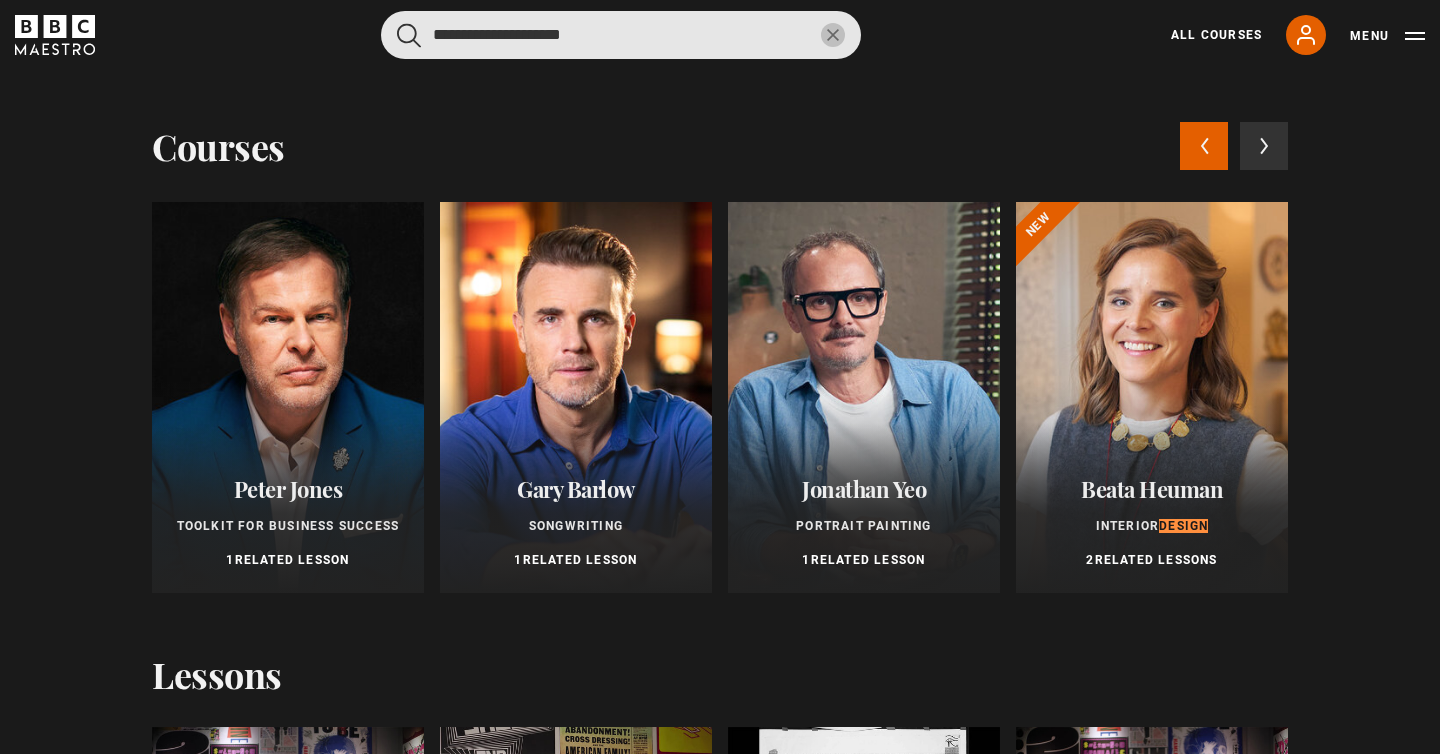 click on "**********" at bounding box center [621, 35] 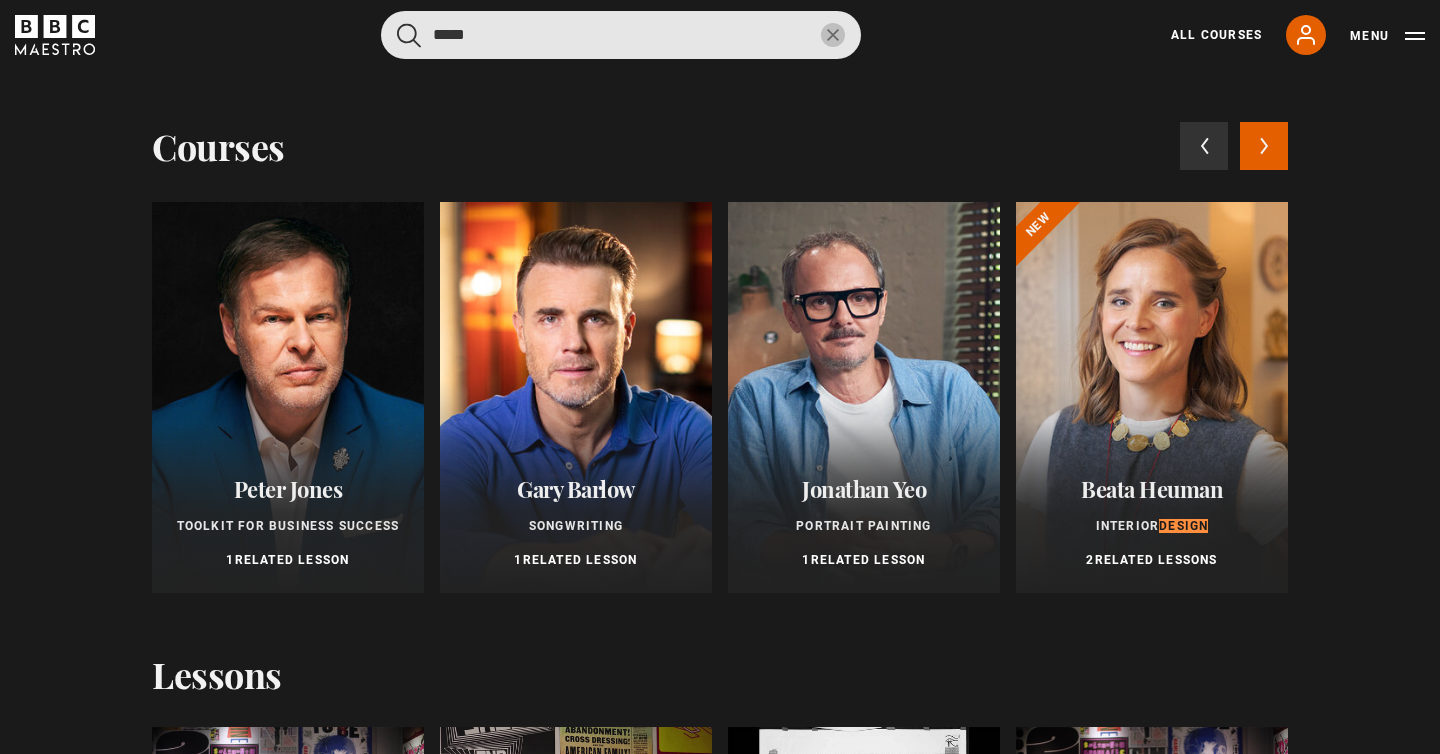 scroll, scrollTop: 0, scrollLeft: 0, axis: both 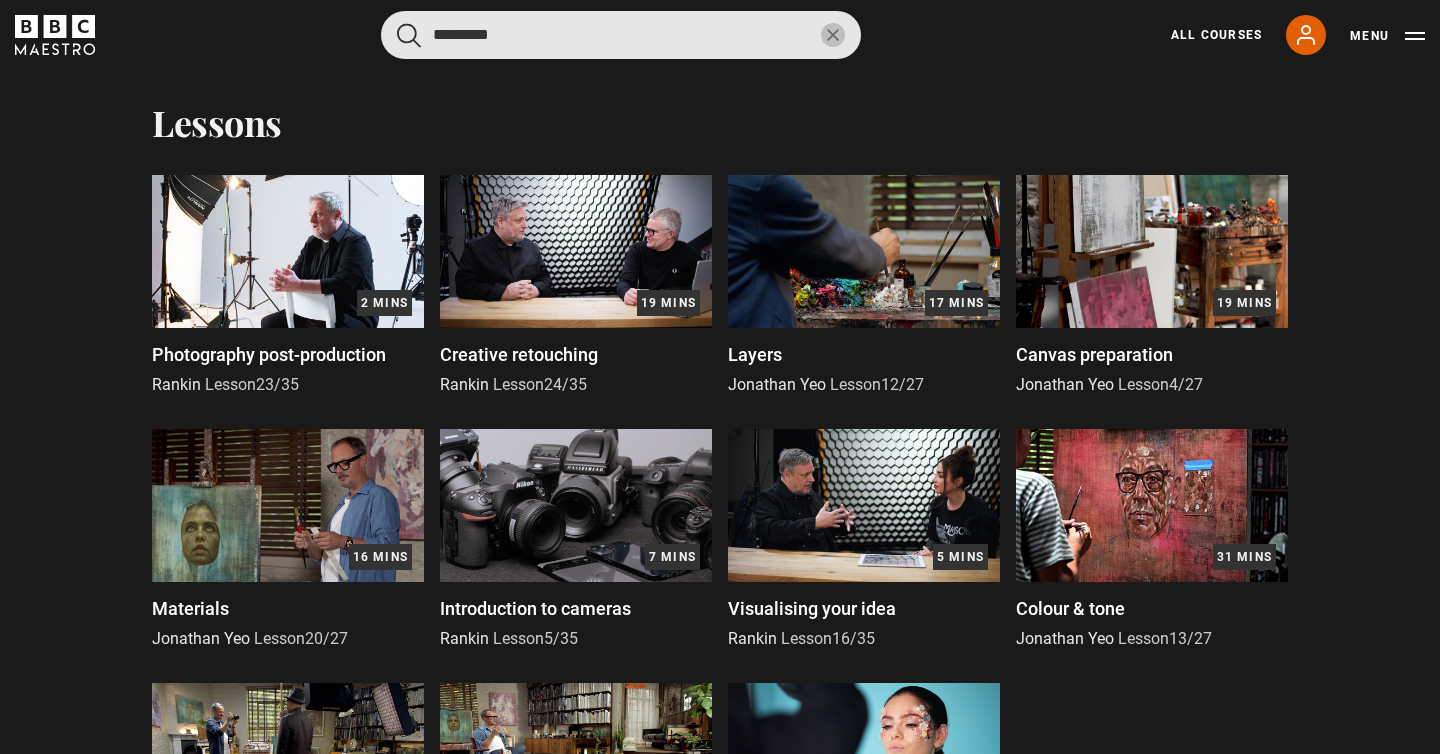 drag, startPoint x: 574, startPoint y: 33, endPoint x: 399, endPoint y: 20, distance: 175.4822 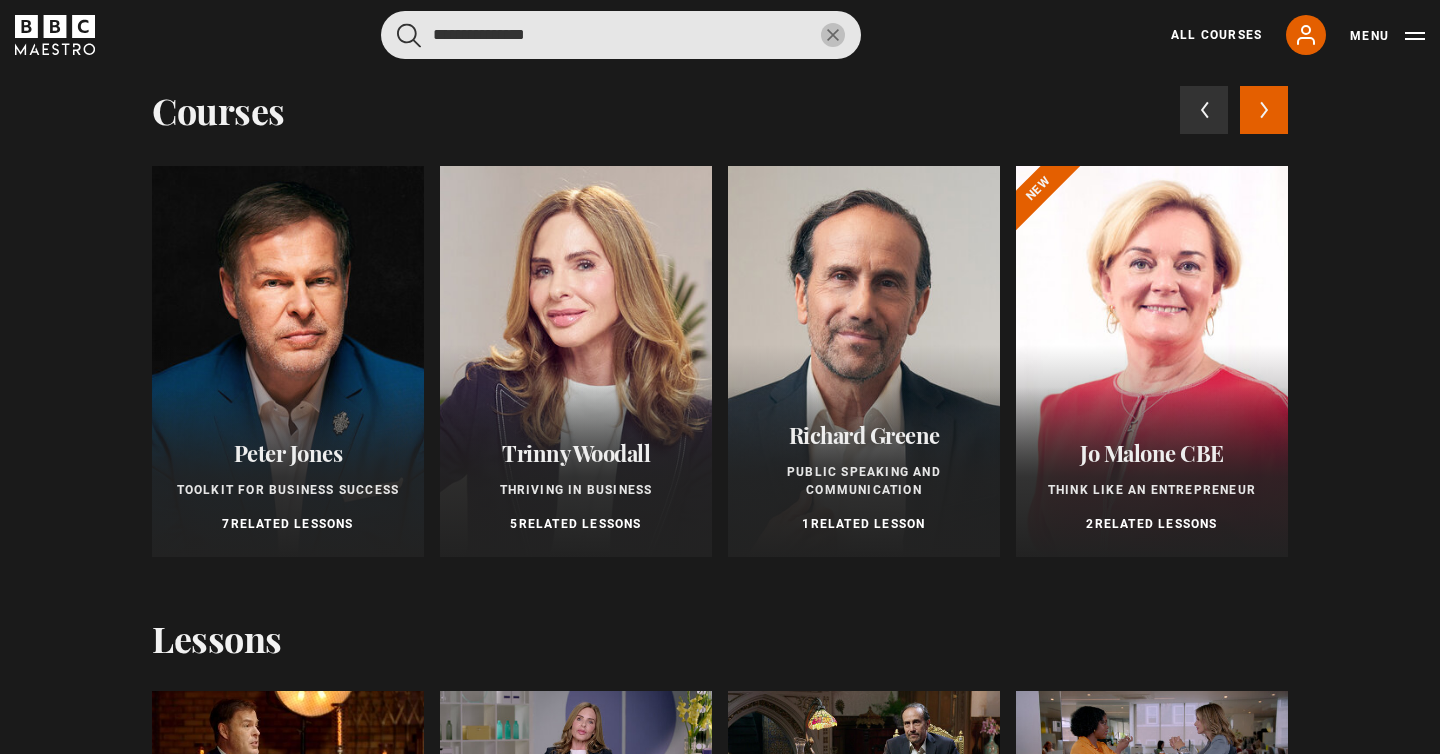 scroll, scrollTop: 39, scrollLeft: 0, axis: vertical 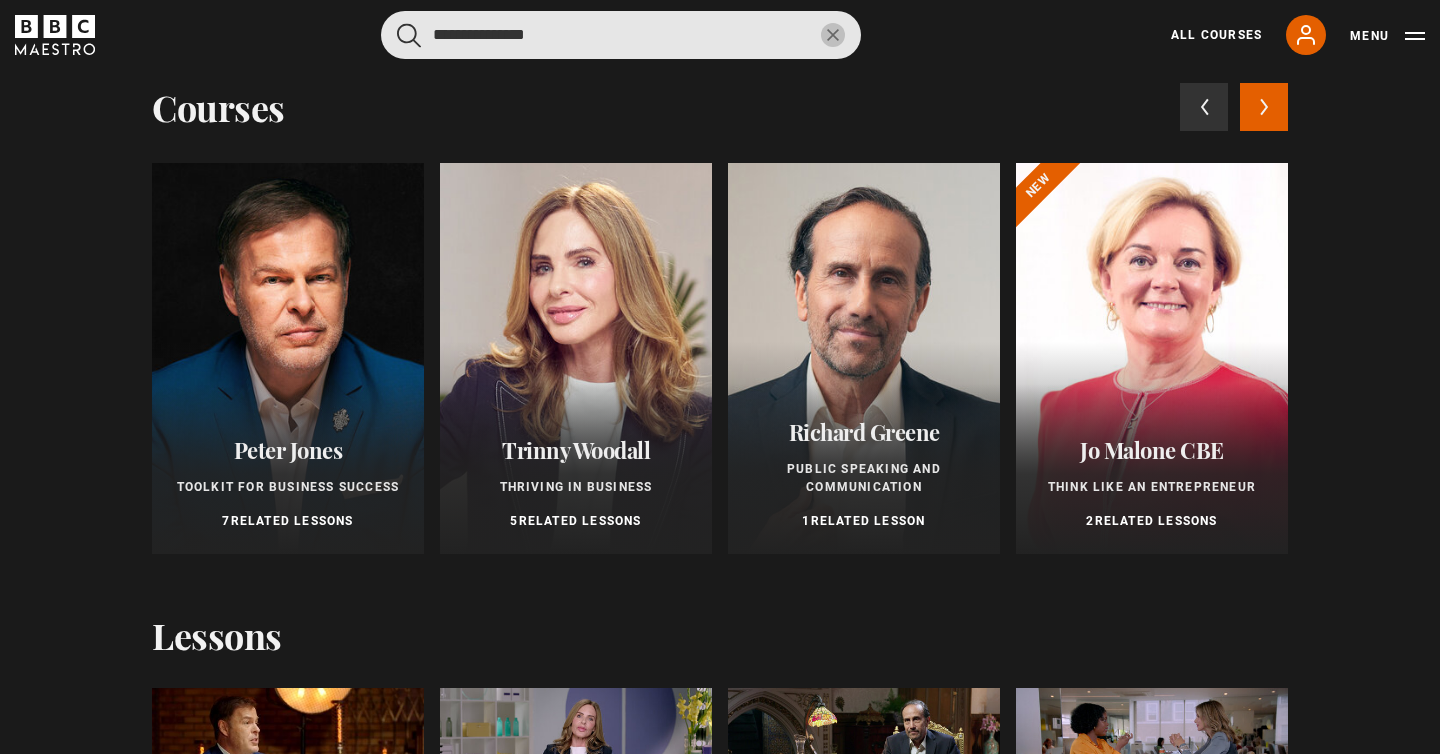 type on "**********" 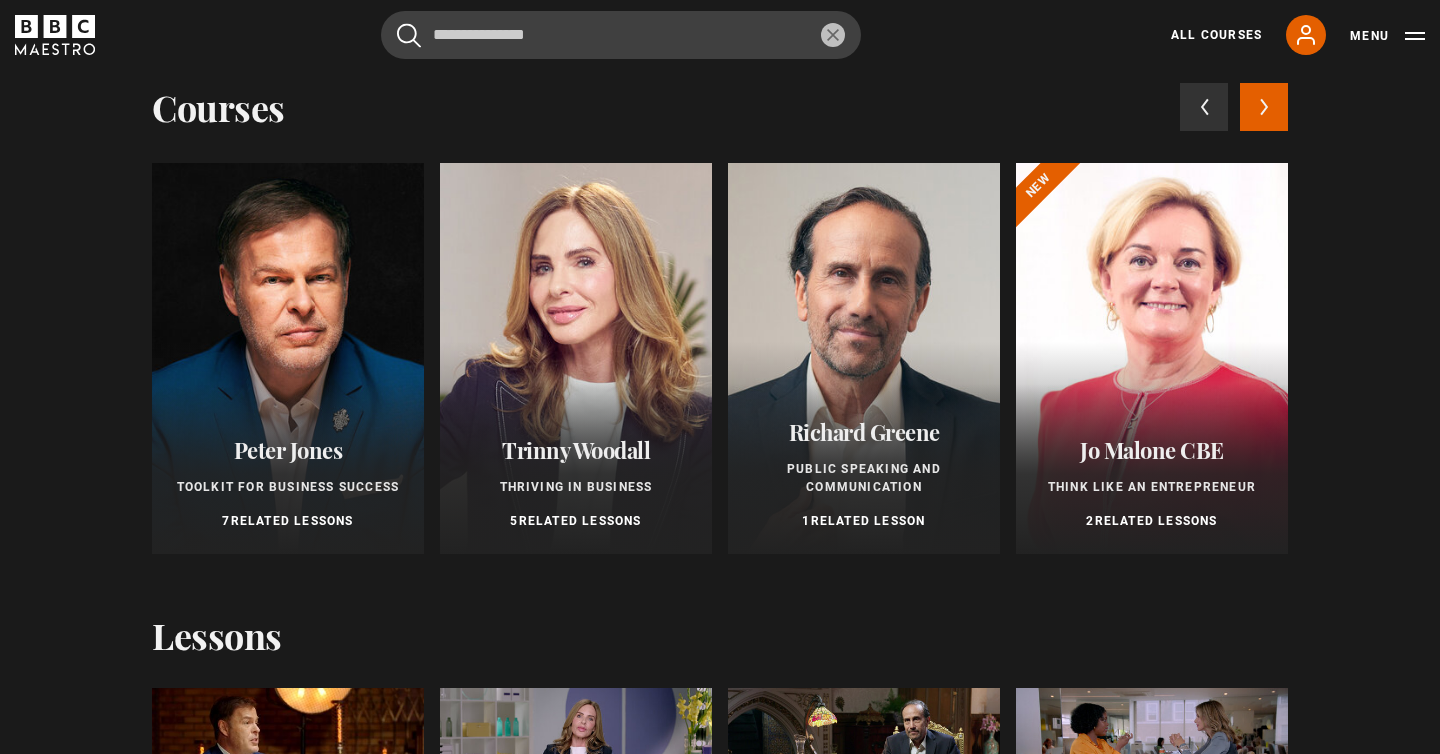 click on "Next courses" at bounding box center (1264, 107) 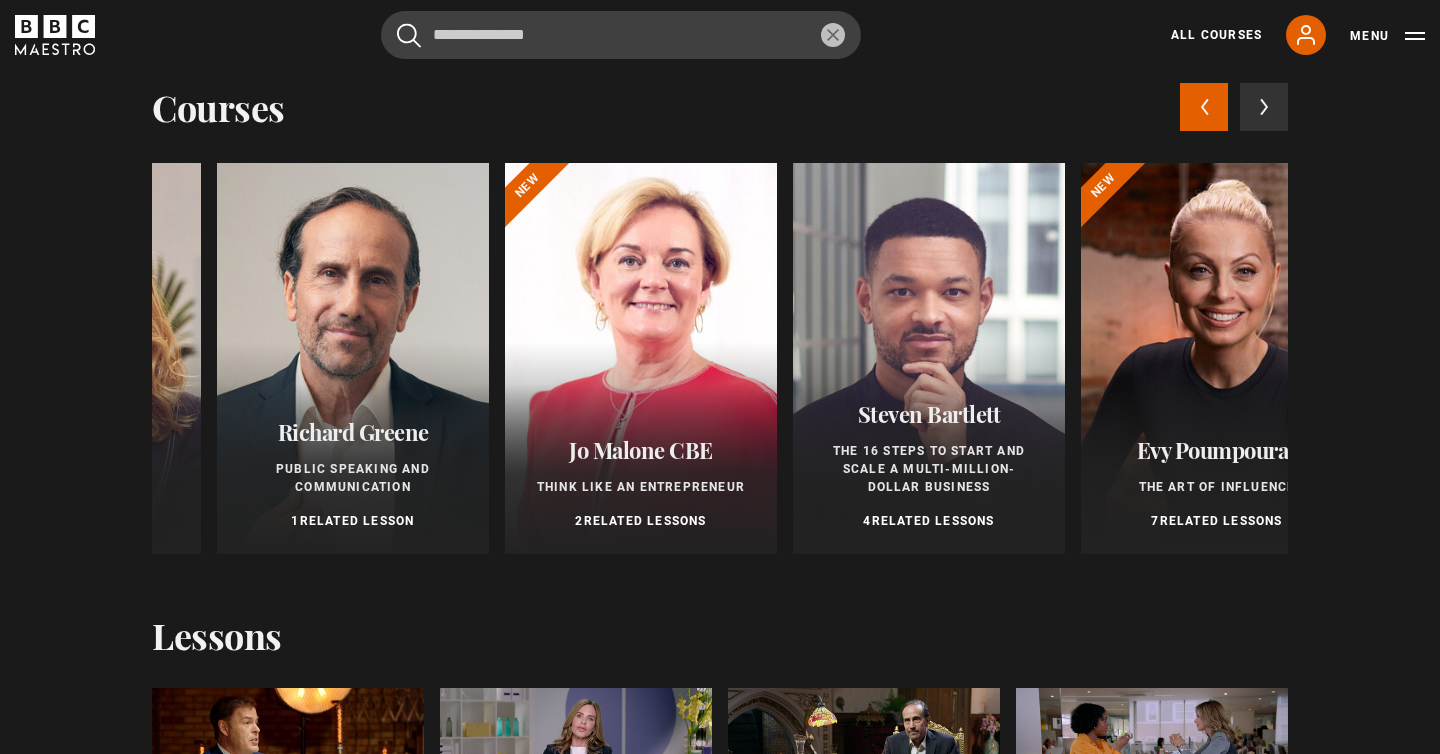 scroll, scrollTop: 0, scrollLeft: 576, axis: horizontal 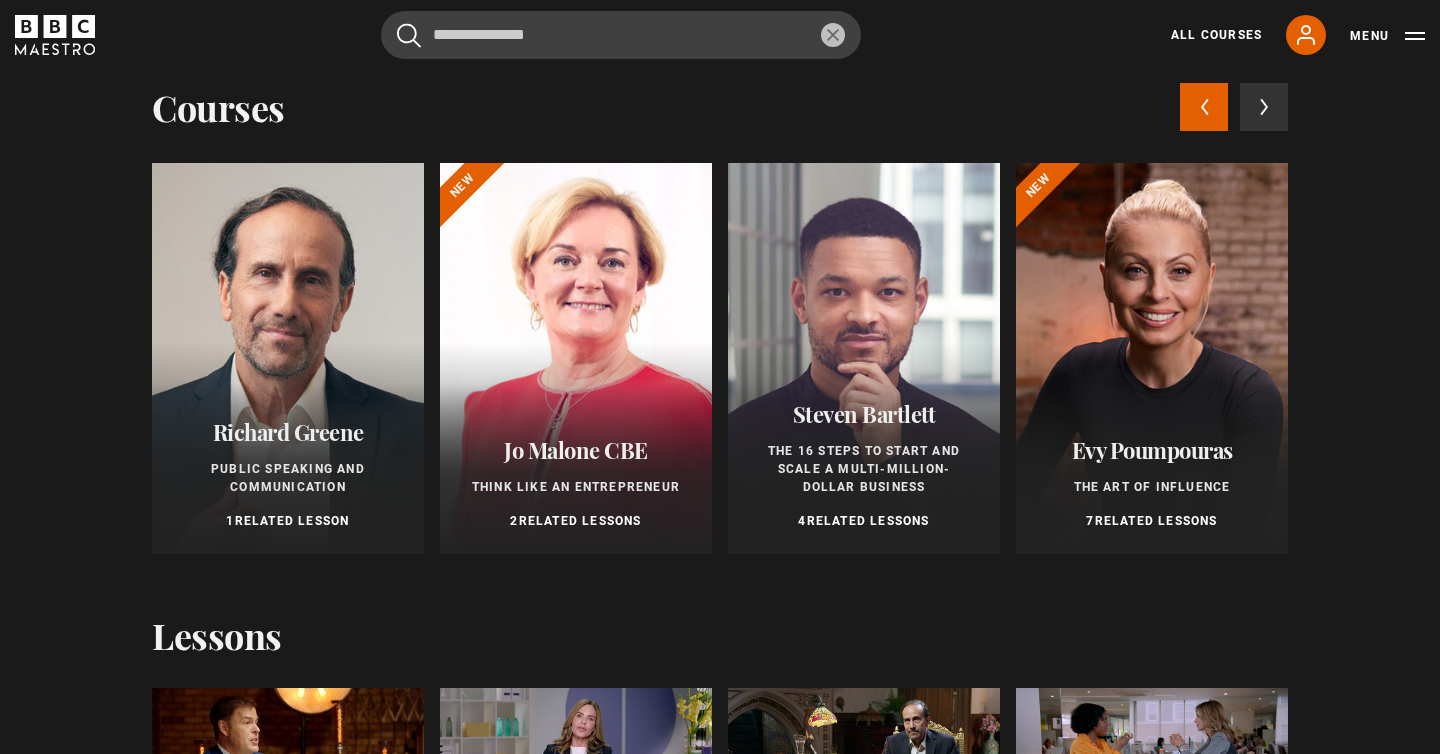 click on "Previous courses" at bounding box center (1204, 107) 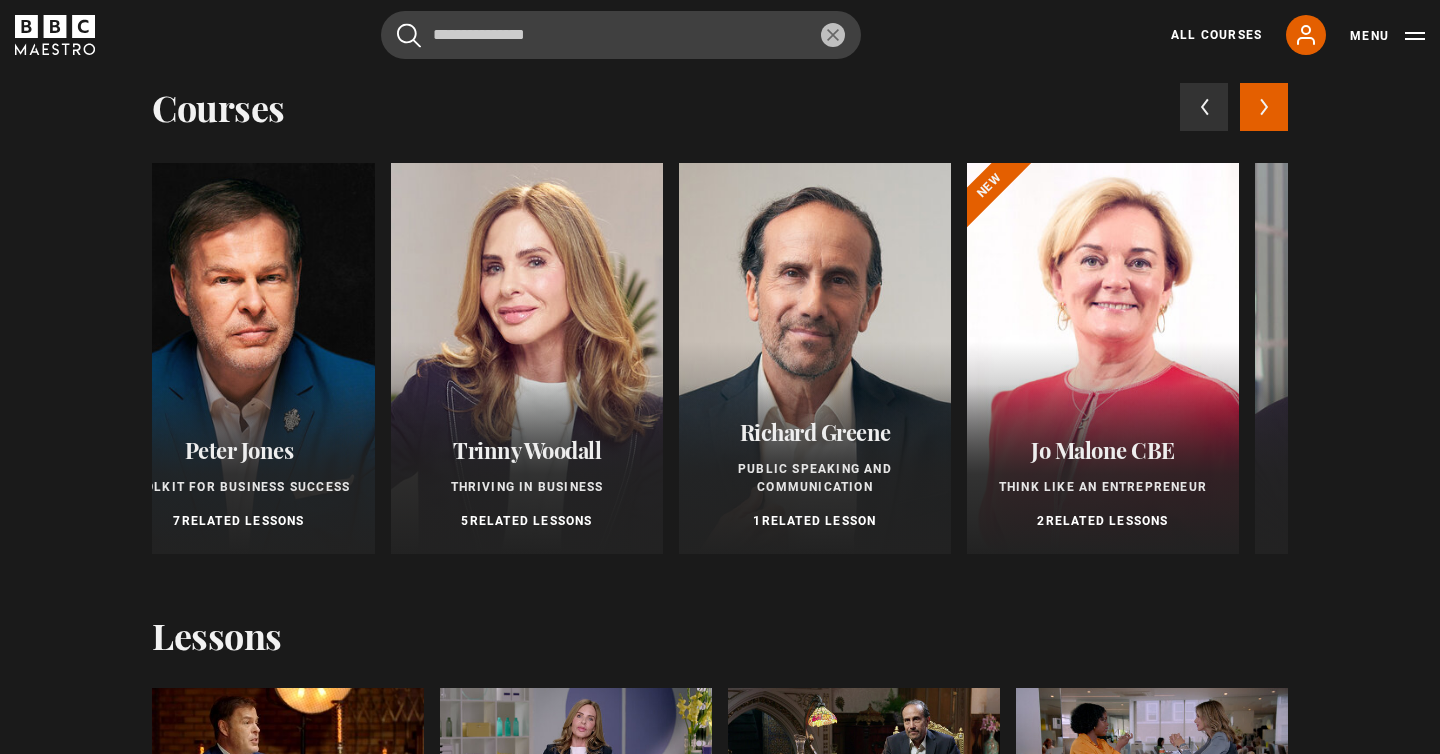 scroll, scrollTop: 0, scrollLeft: 0, axis: both 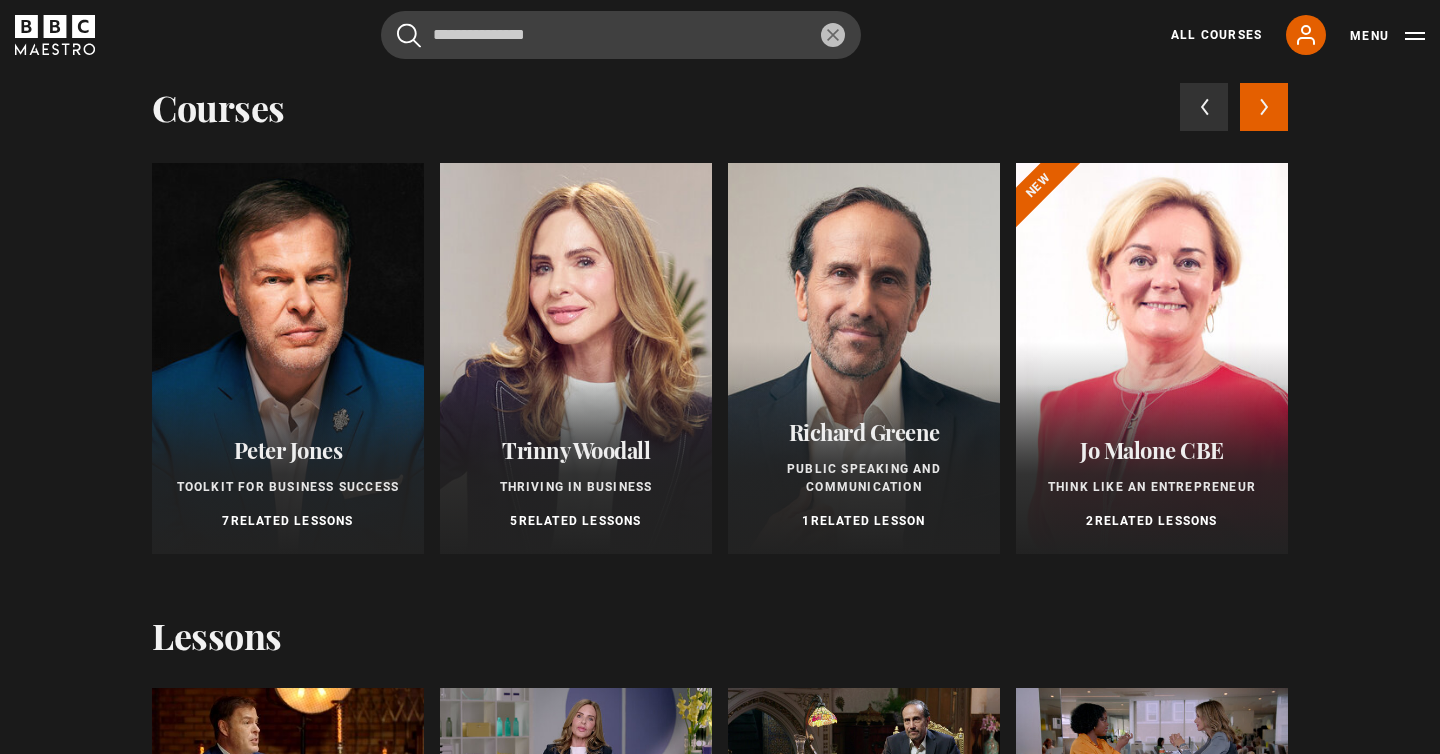 click at bounding box center [288, 358] 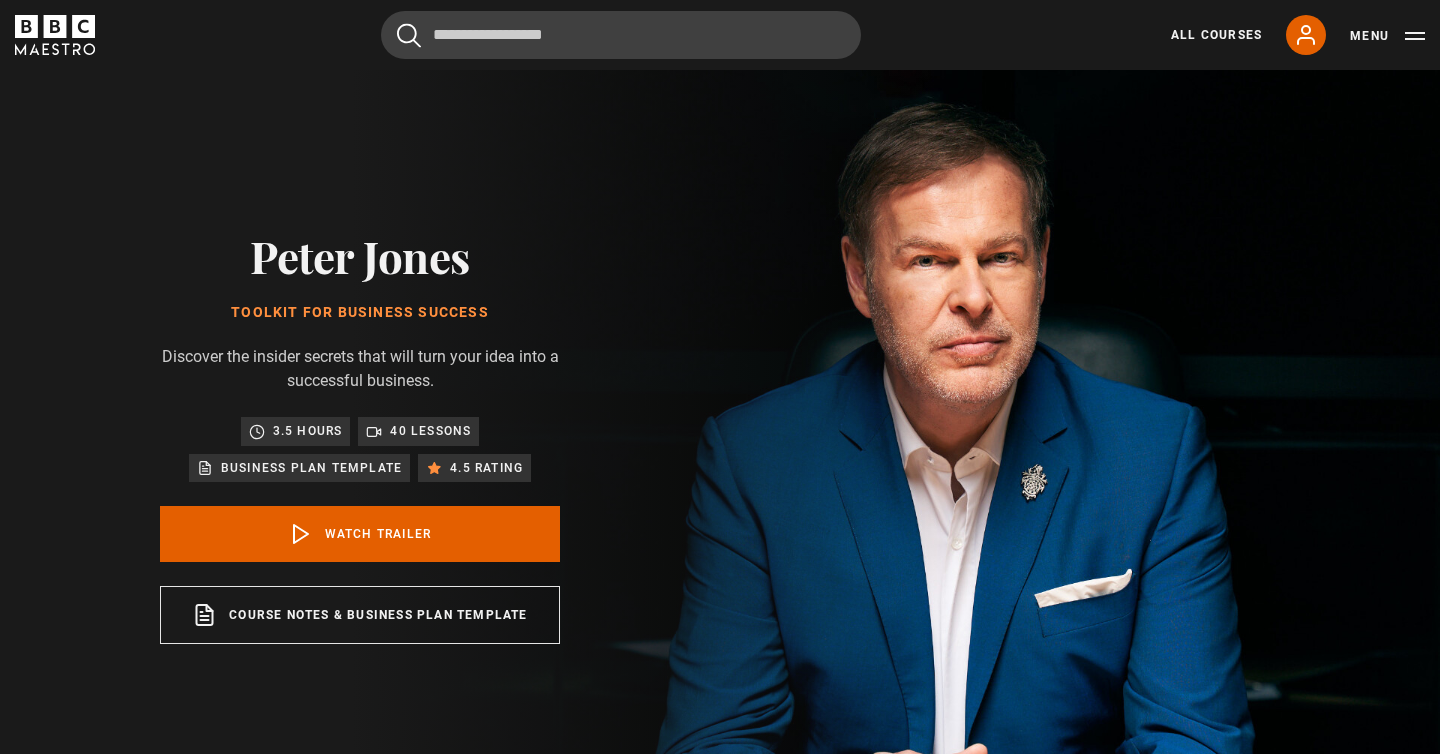 scroll, scrollTop: 0, scrollLeft: 0, axis: both 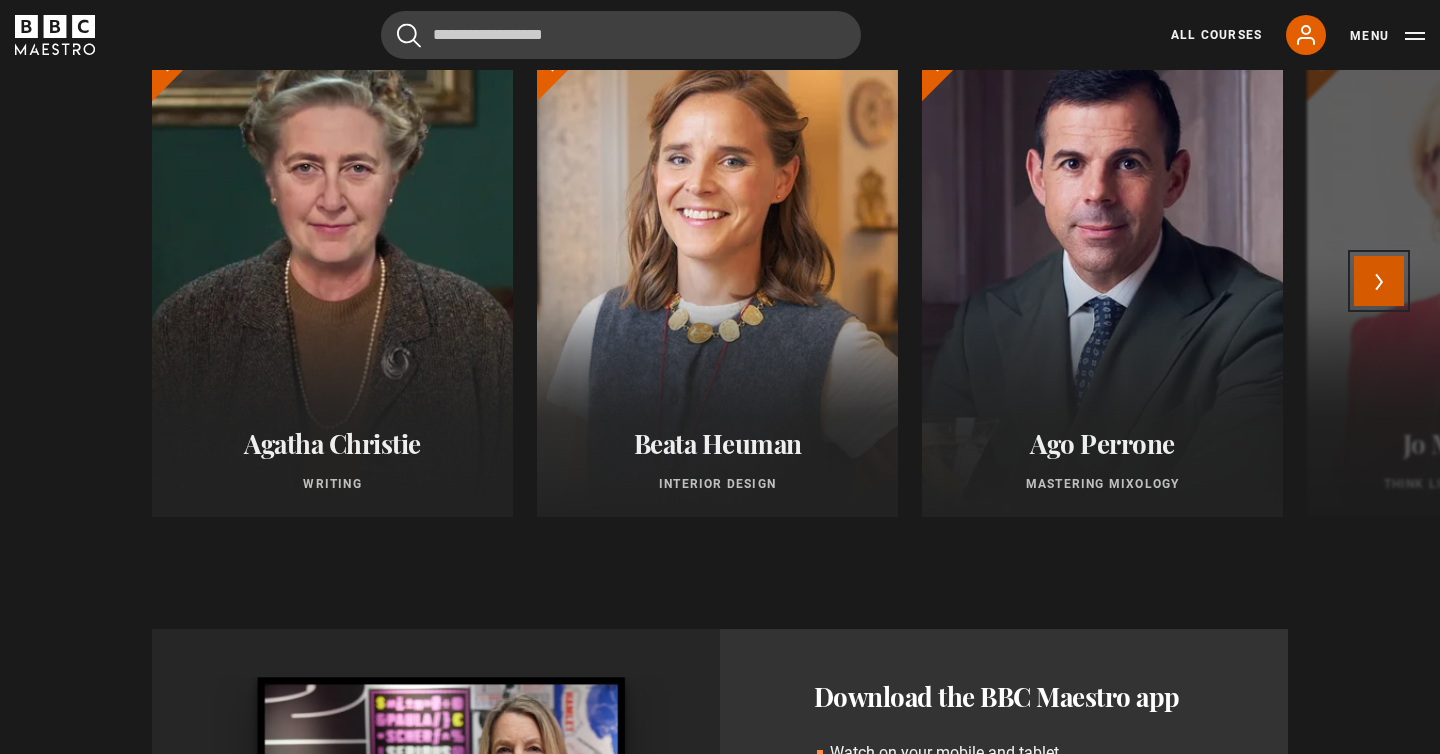 click on "Next" at bounding box center [1379, 281] 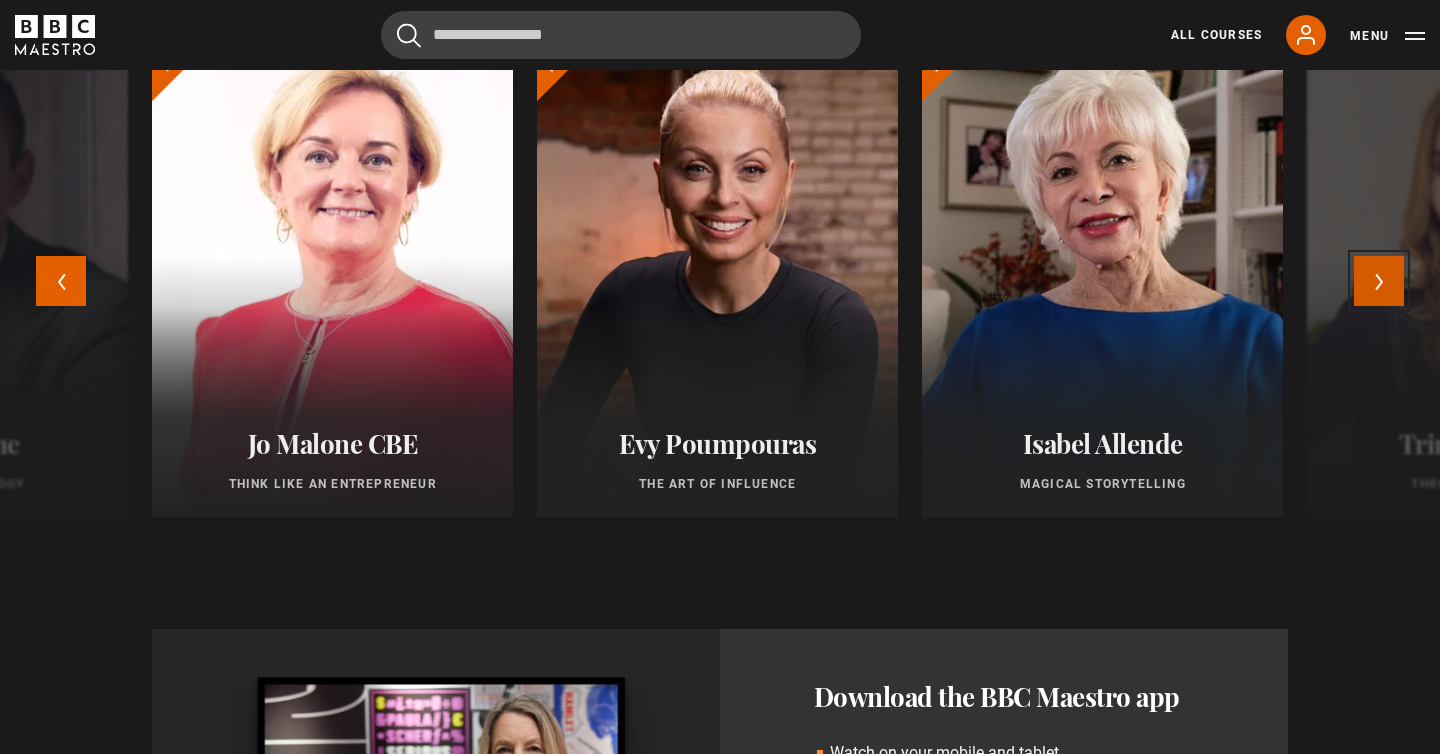 click on "Next" at bounding box center [1379, 281] 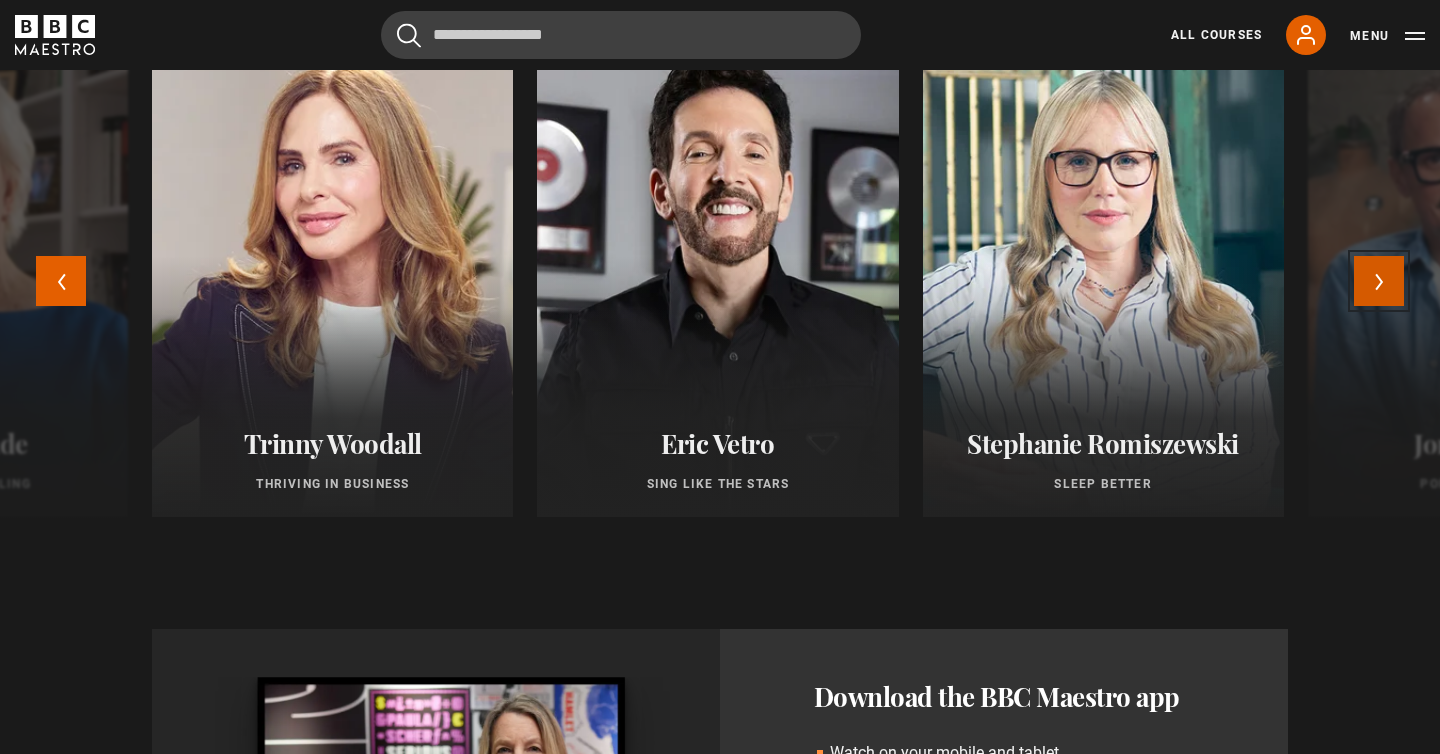 click on "Next" at bounding box center (1379, 281) 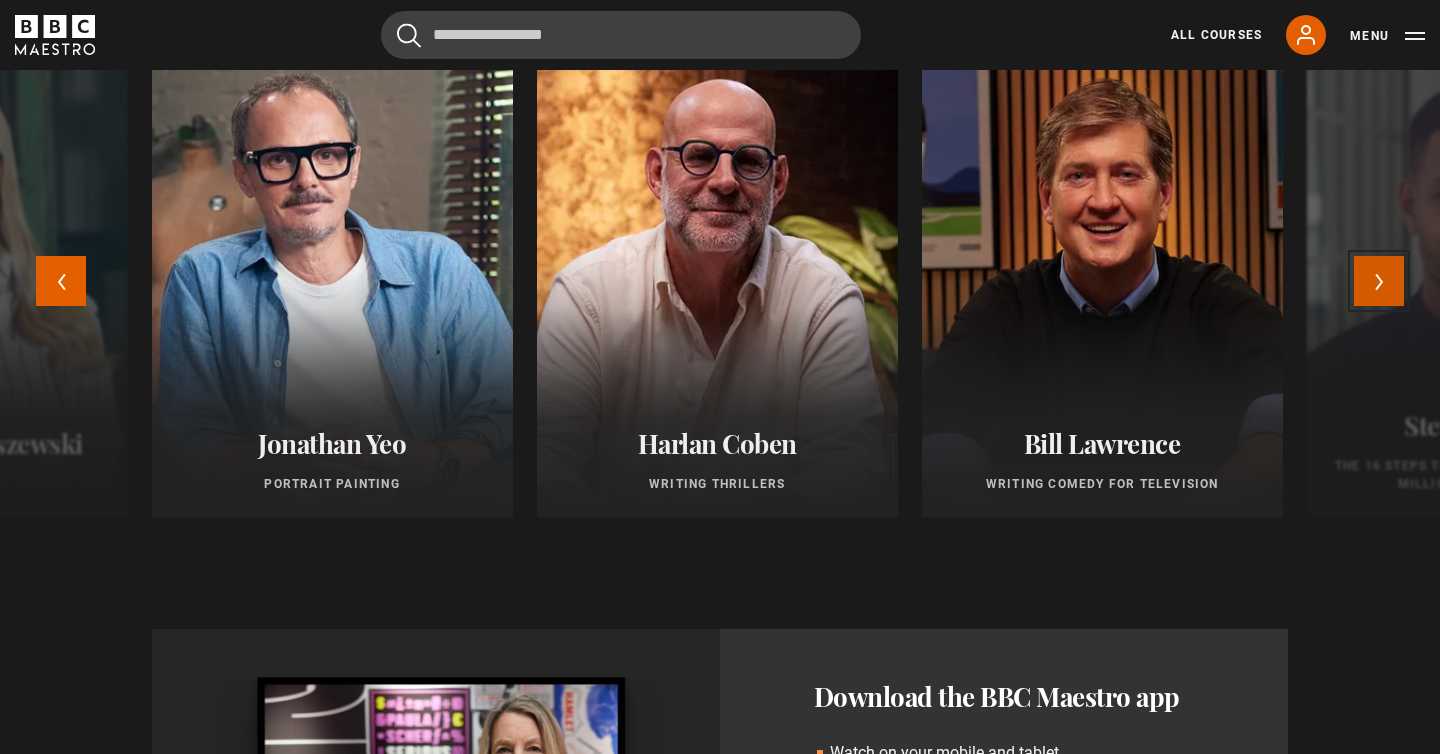 click on "Next" at bounding box center (1379, 281) 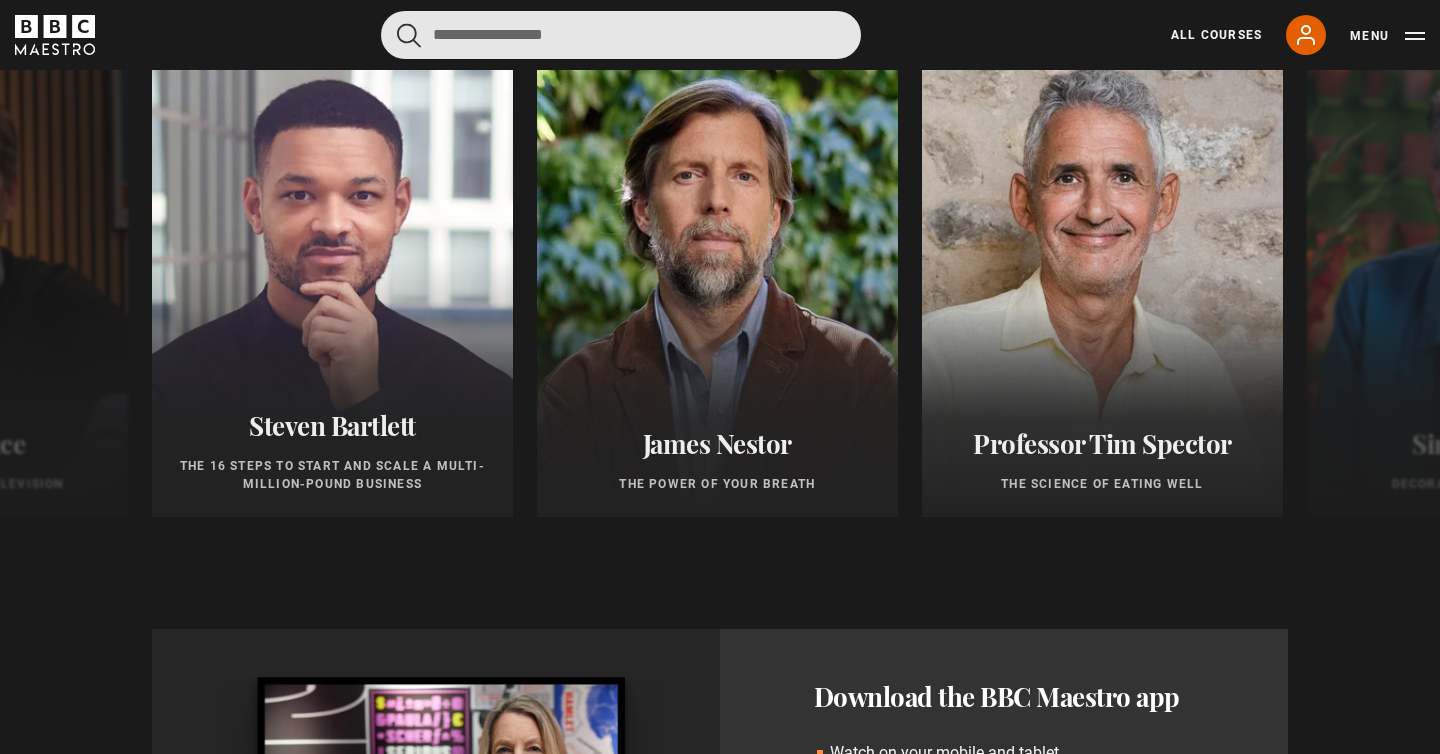click at bounding box center [621, 35] 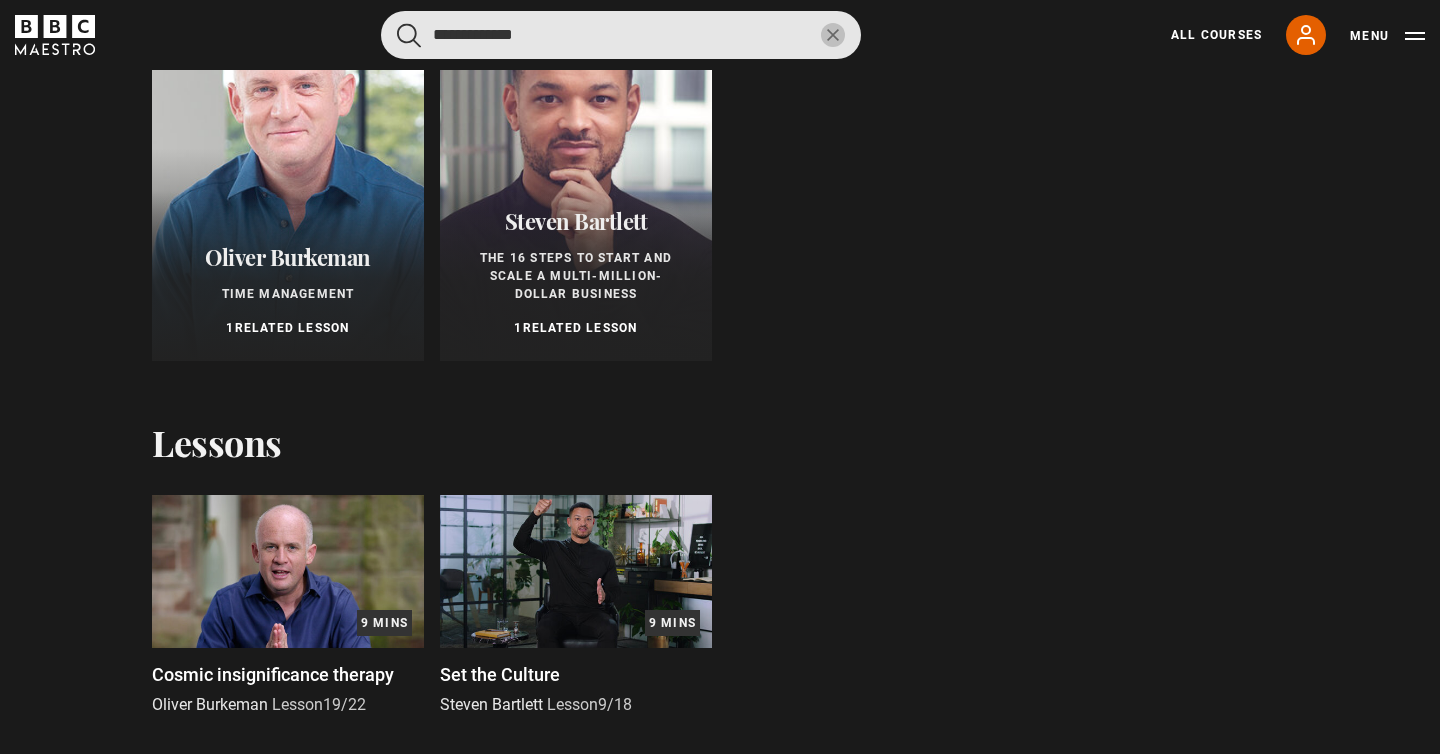 scroll, scrollTop: 229, scrollLeft: 0, axis: vertical 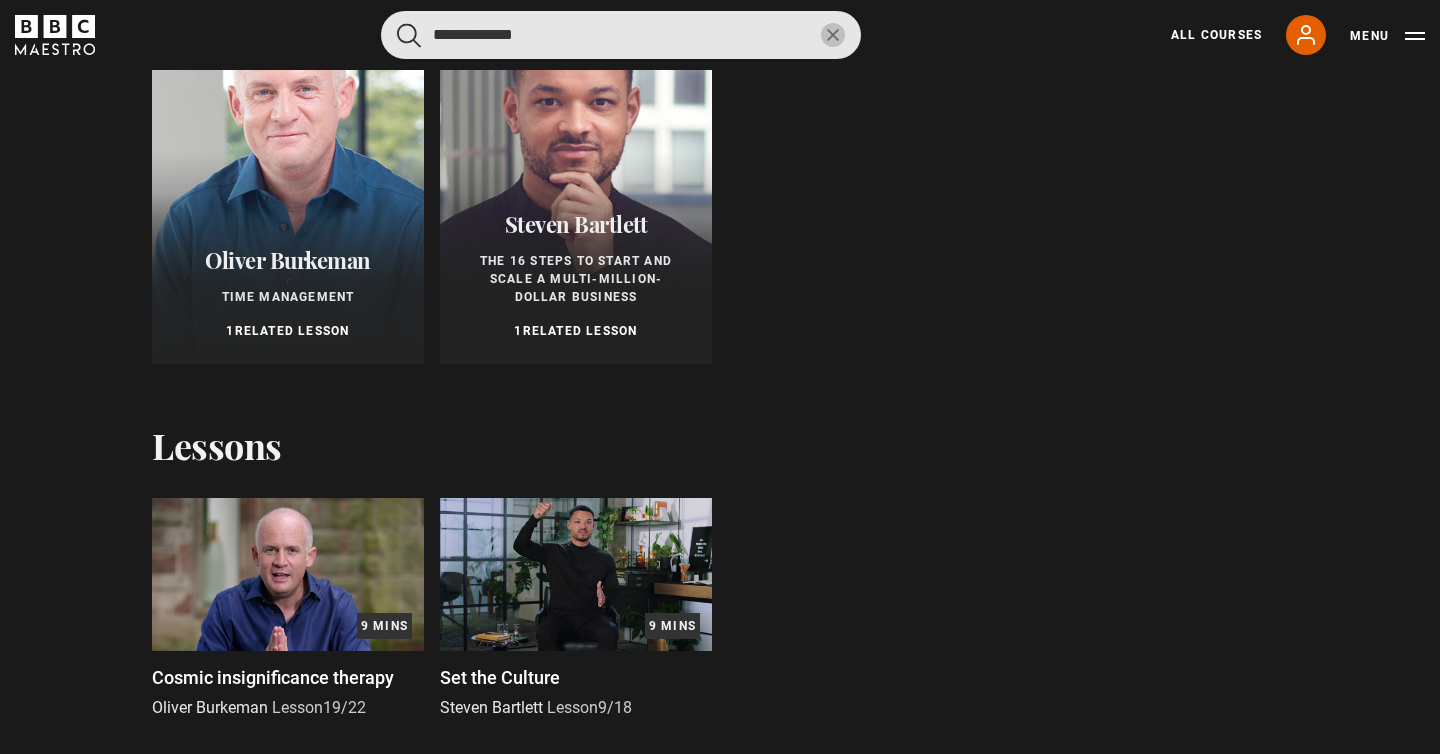 type on "**********" 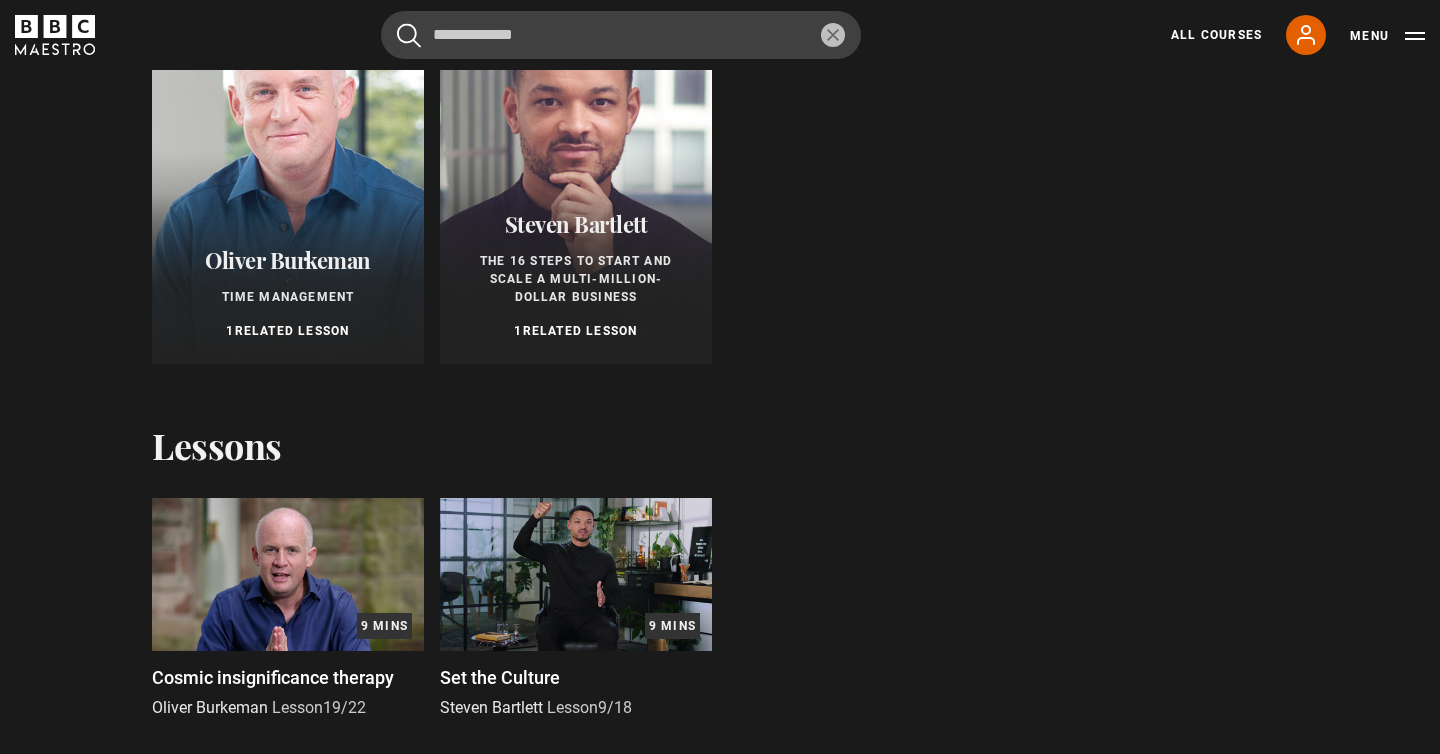 click at bounding box center [288, 168] 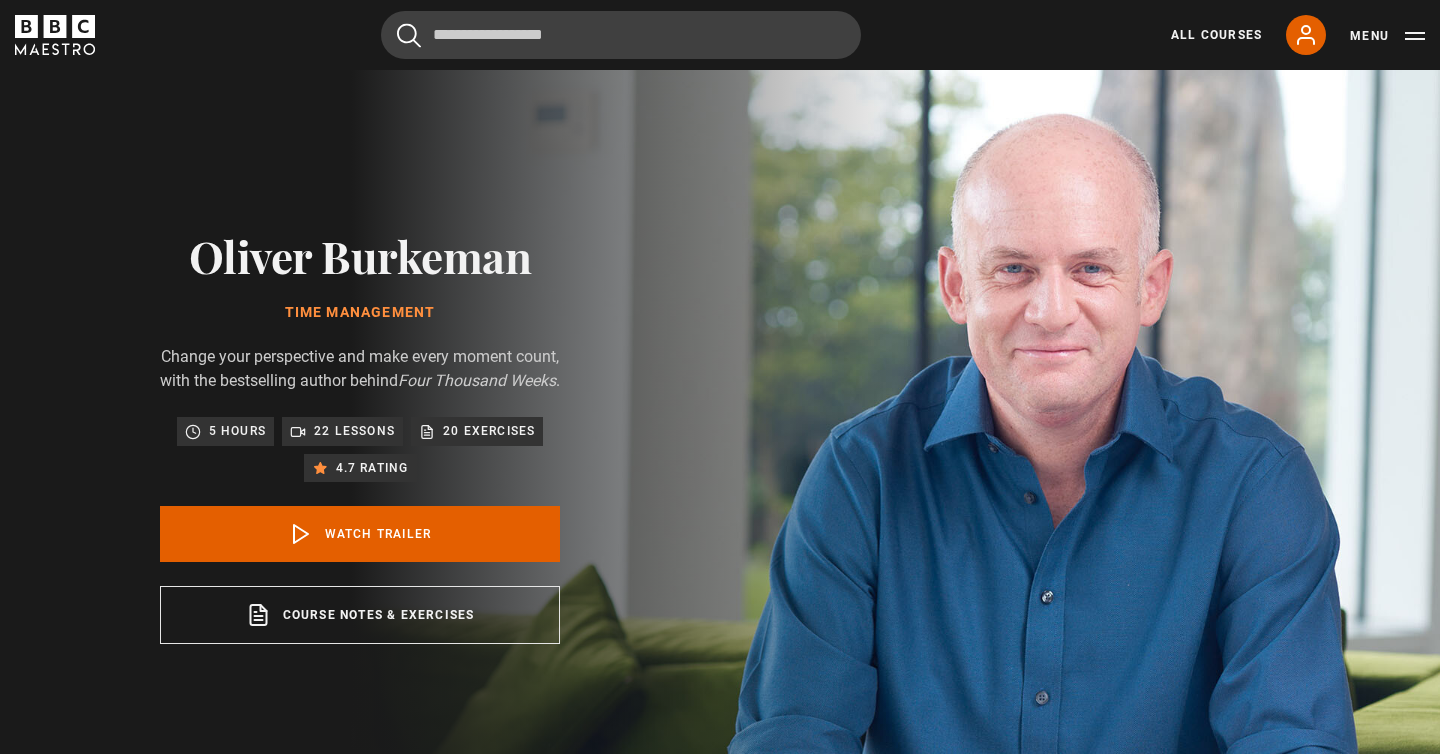 scroll, scrollTop: 0, scrollLeft: 0, axis: both 